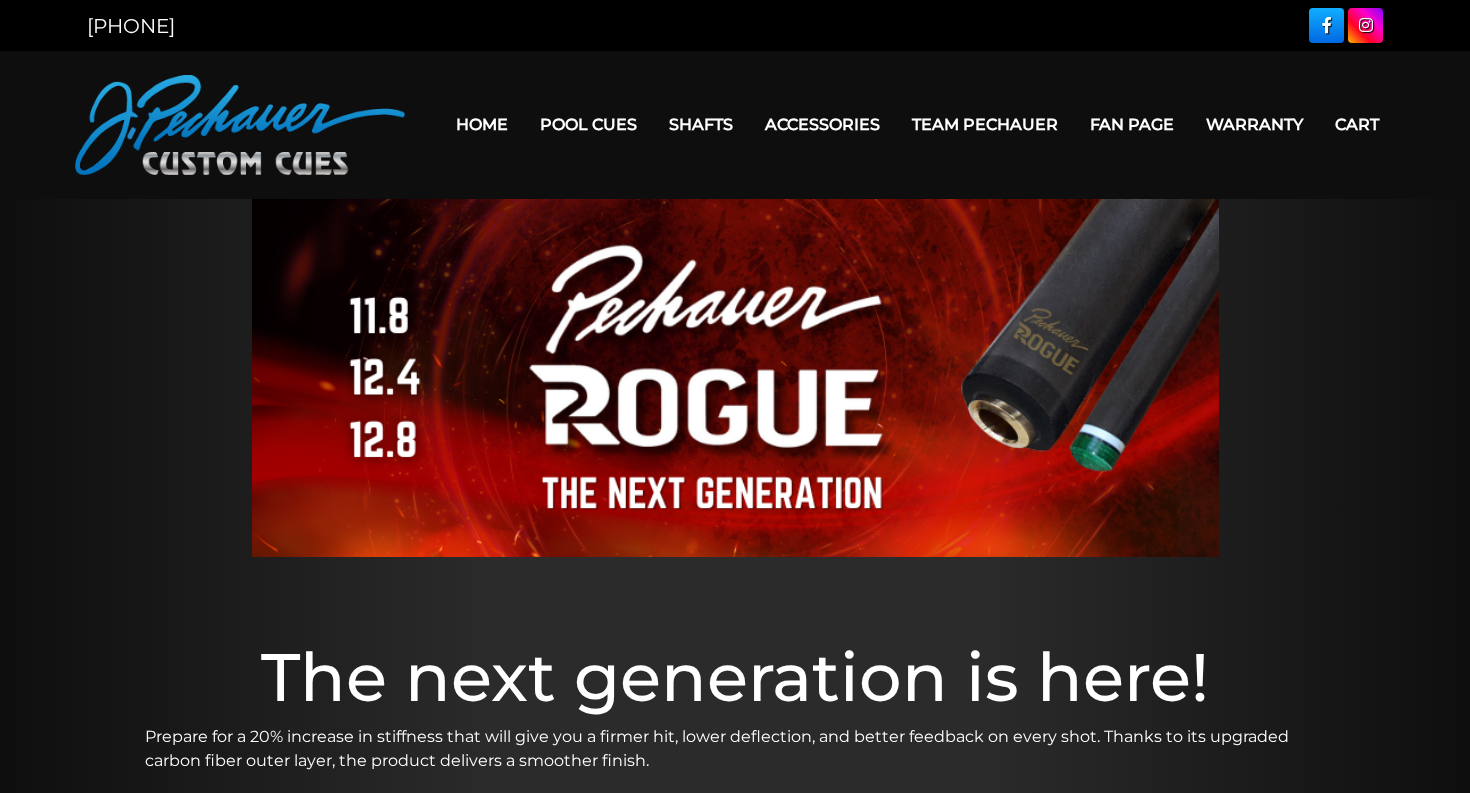 scroll, scrollTop: 0, scrollLeft: 0, axis: both 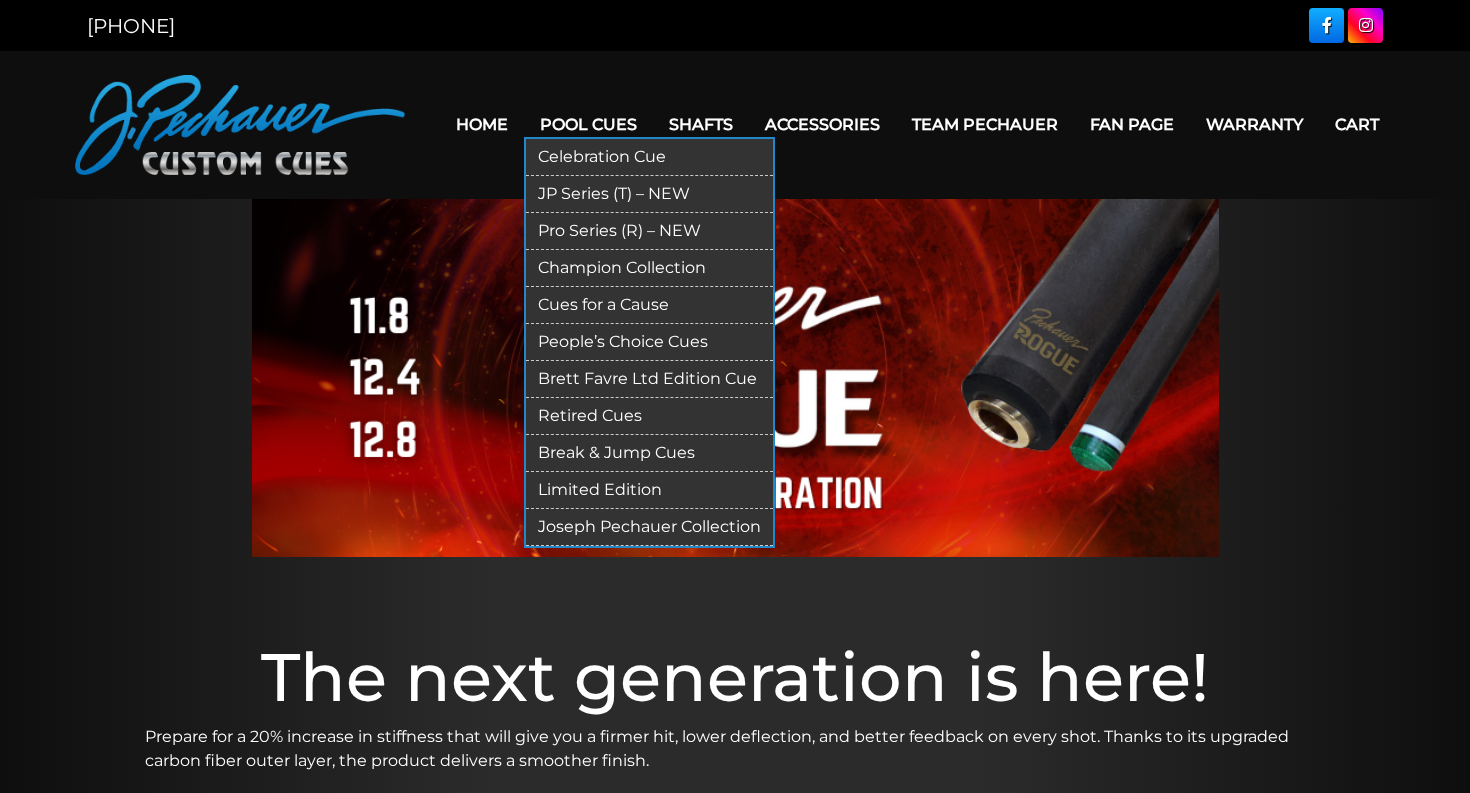click on "Cues for a Cause" at bounding box center [649, 305] 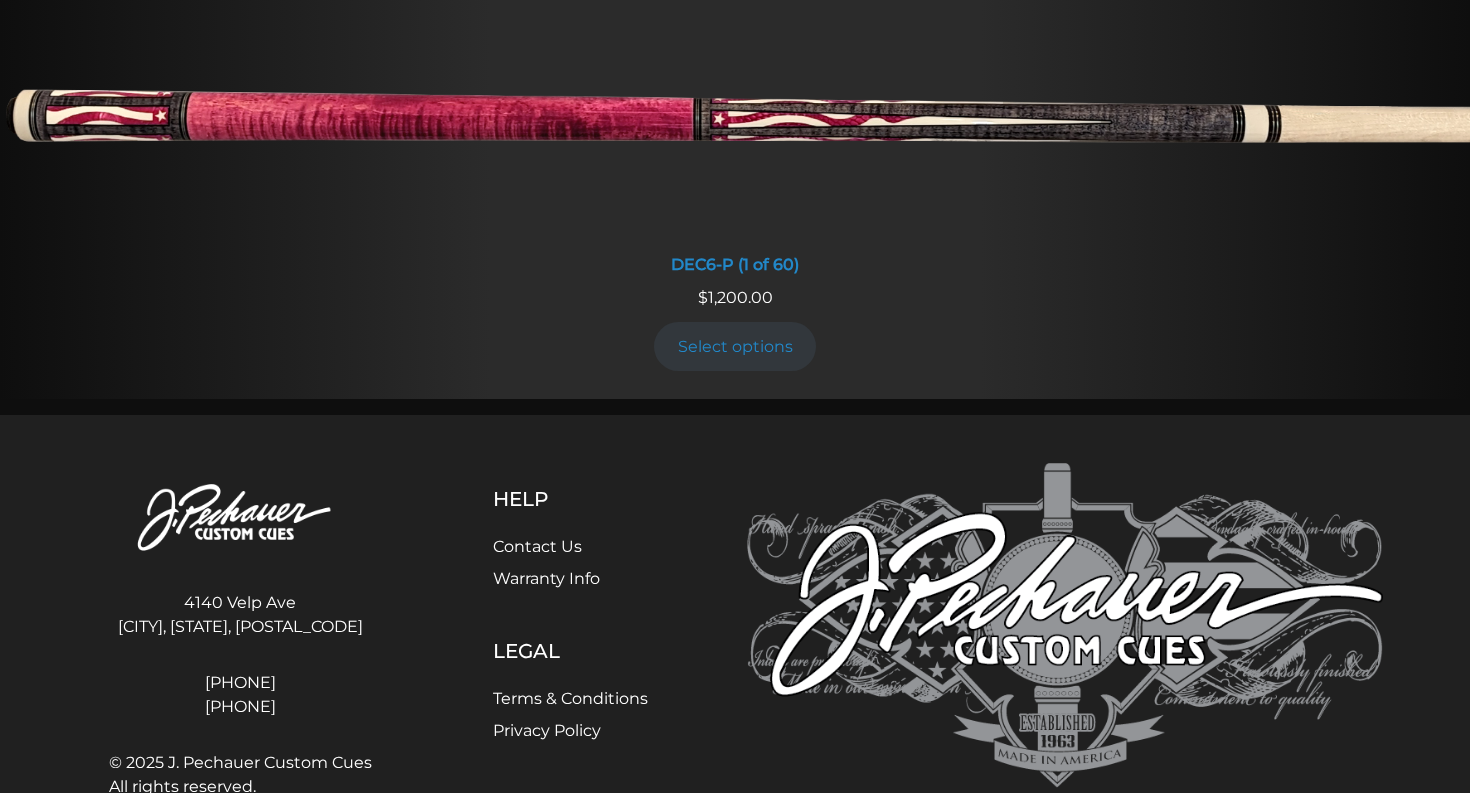 scroll, scrollTop: 1863, scrollLeft: 0, axis: vertical 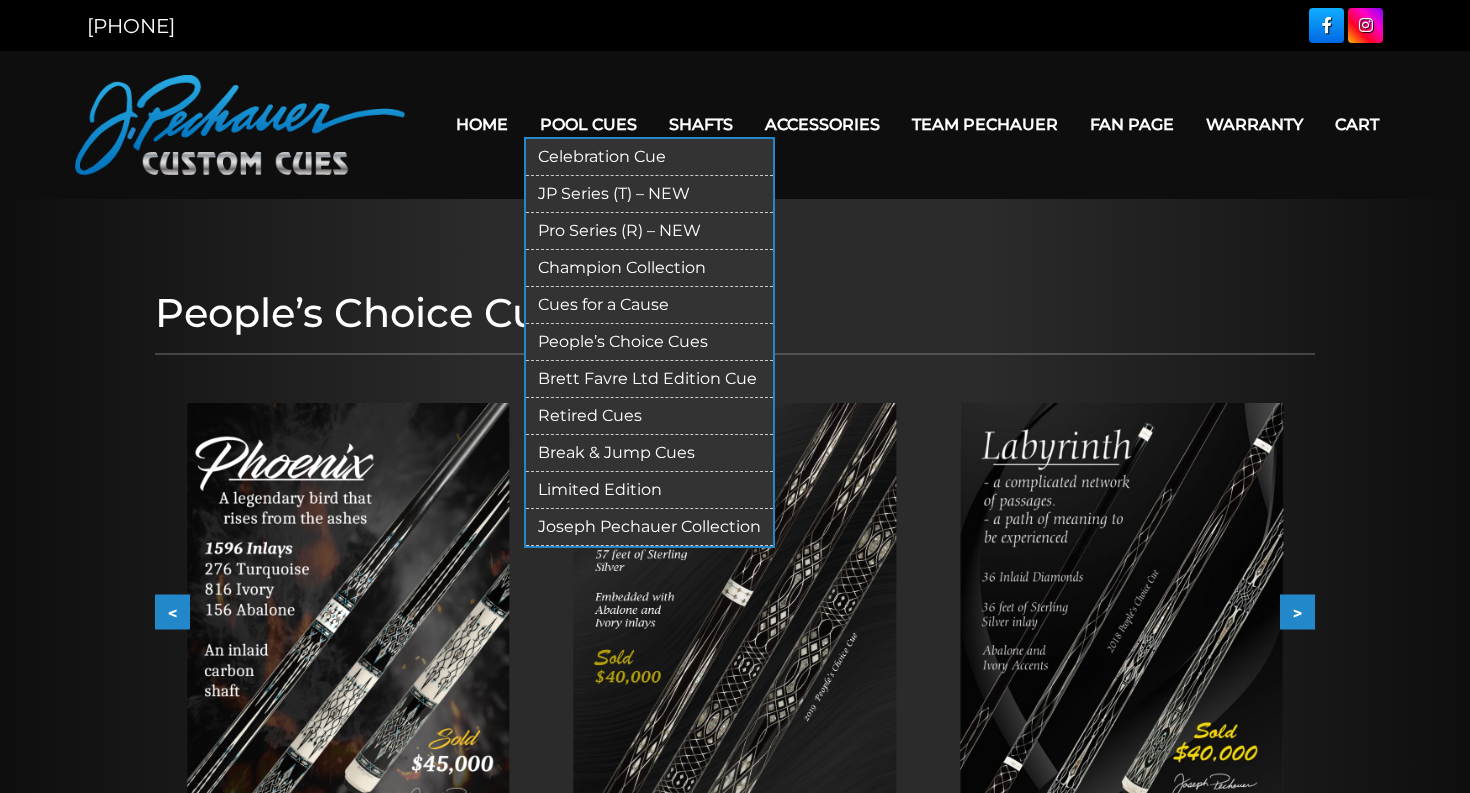 click on "JP Series (T) – NEW" at bounding box center [649, 194] 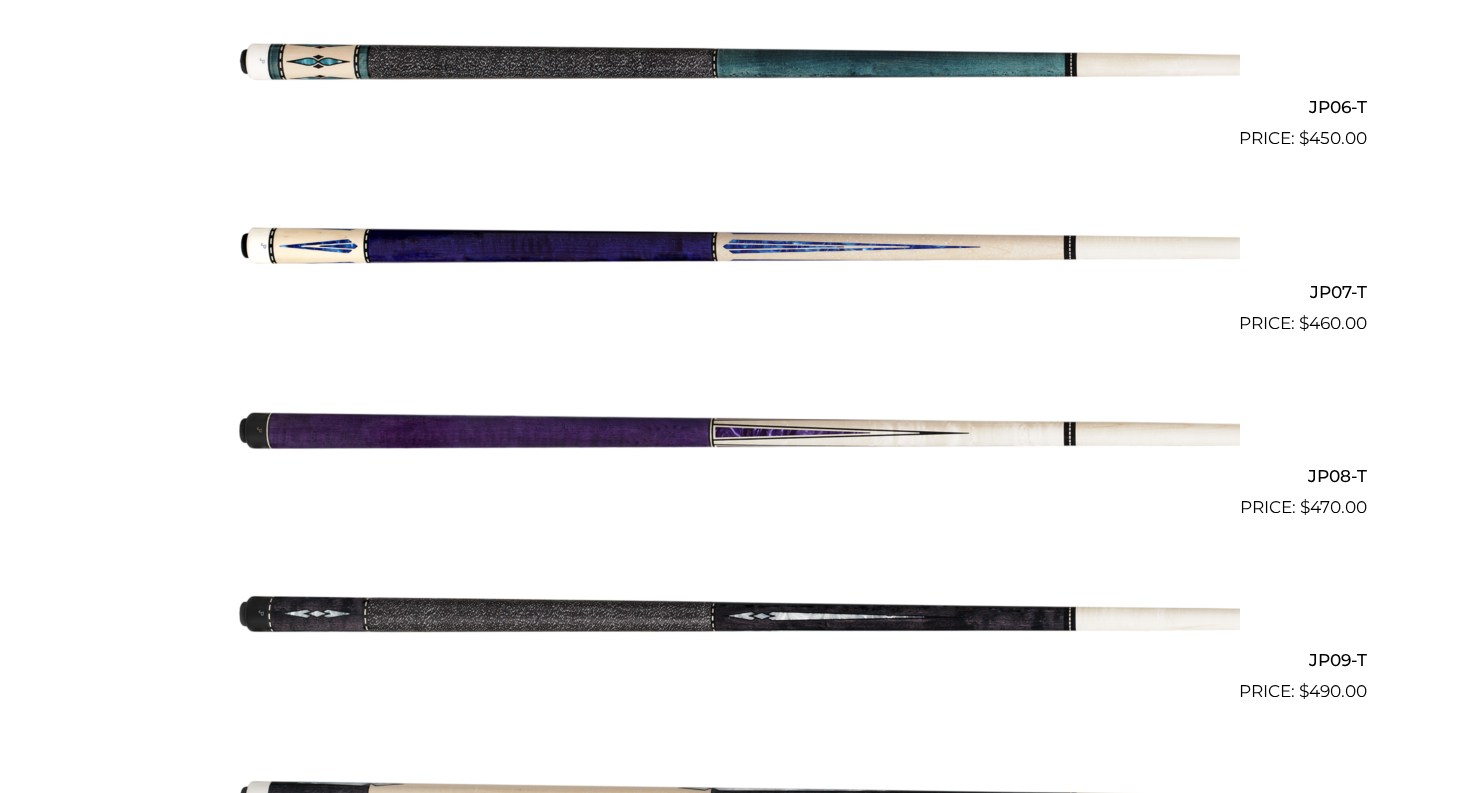 scroll, scrollTop: 1596, scrollLeft: 0, axis: vertical 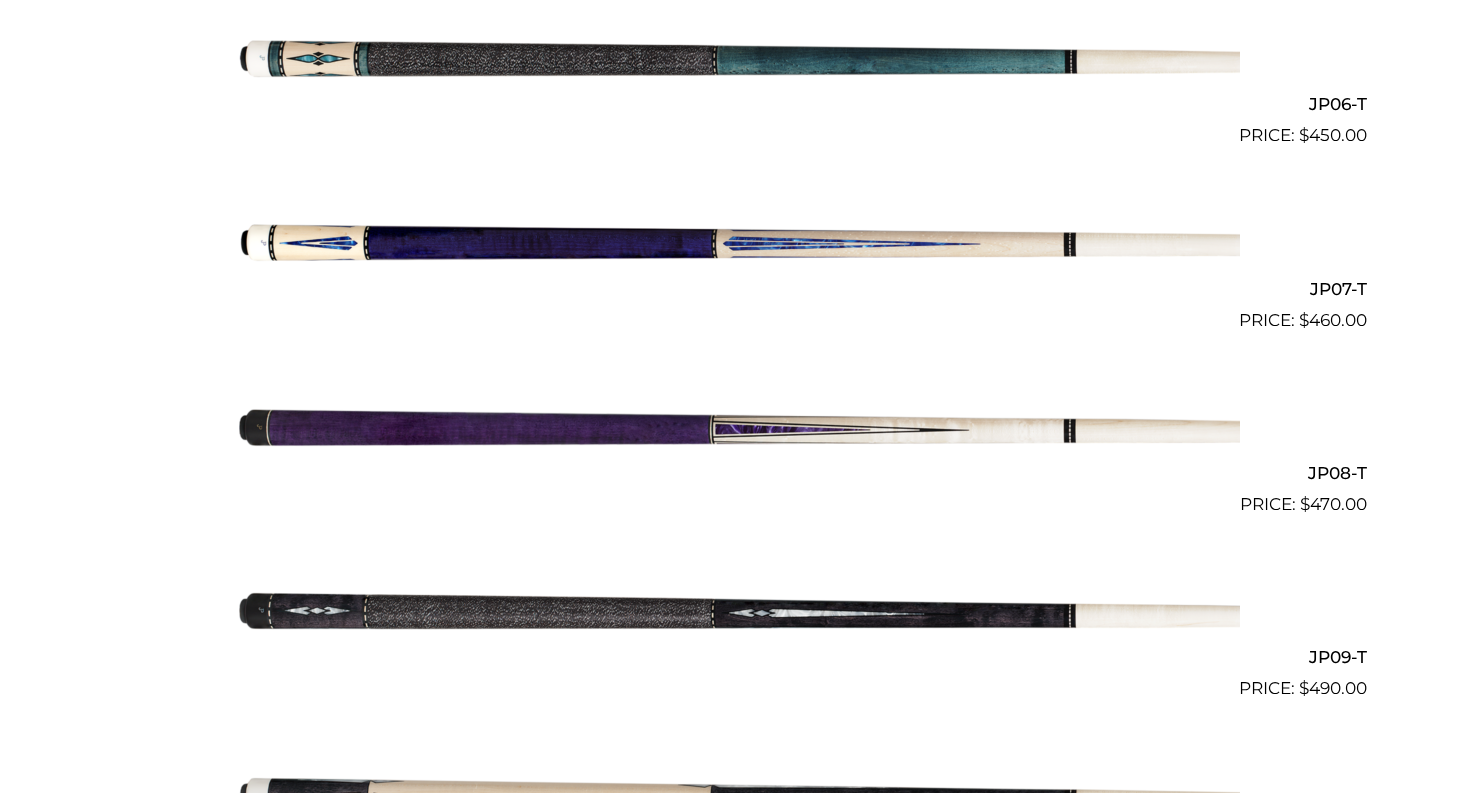click at bounding box center [735, 241] 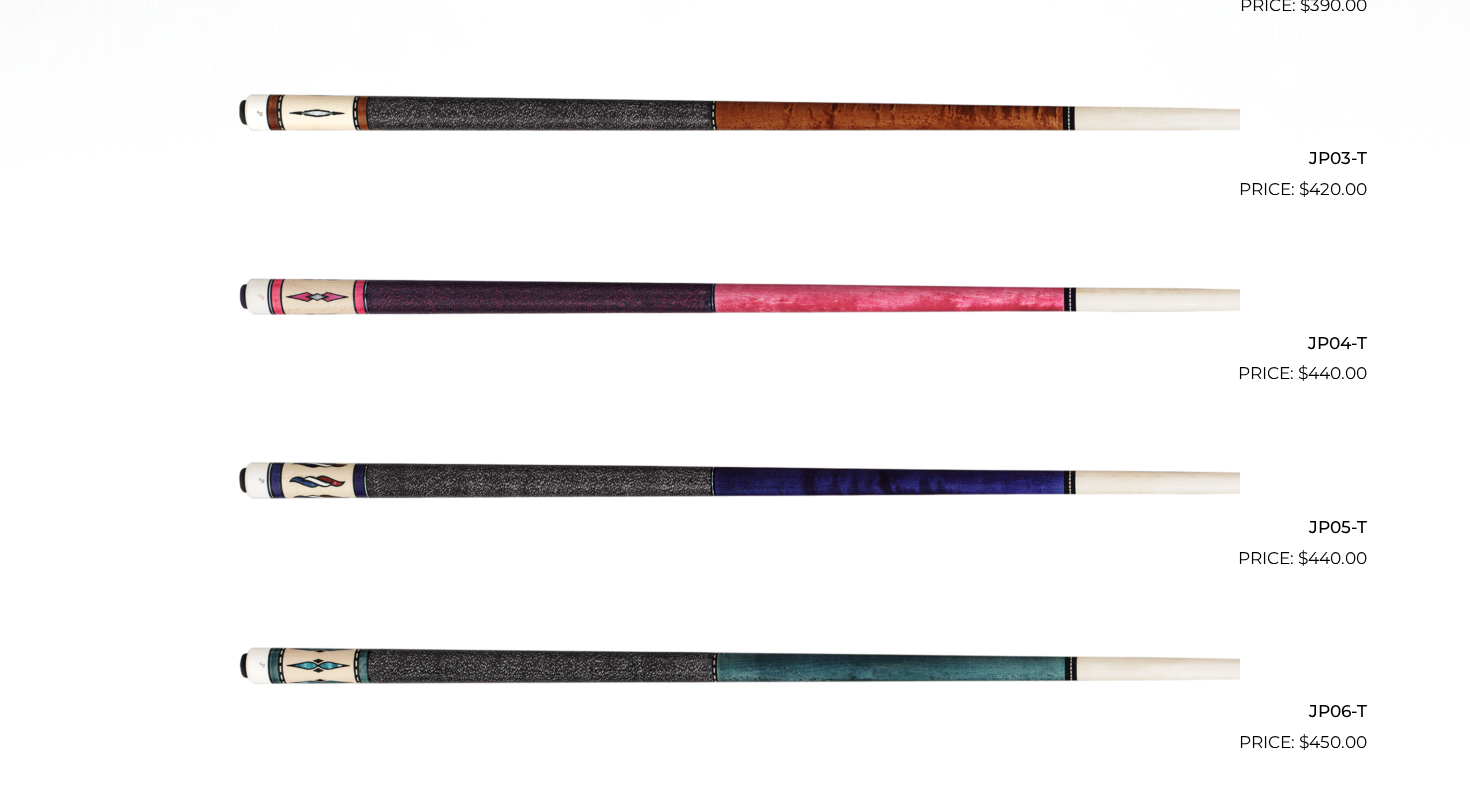 scroll, scrollTop: 987, scrollLeft: 0, axis: vertical 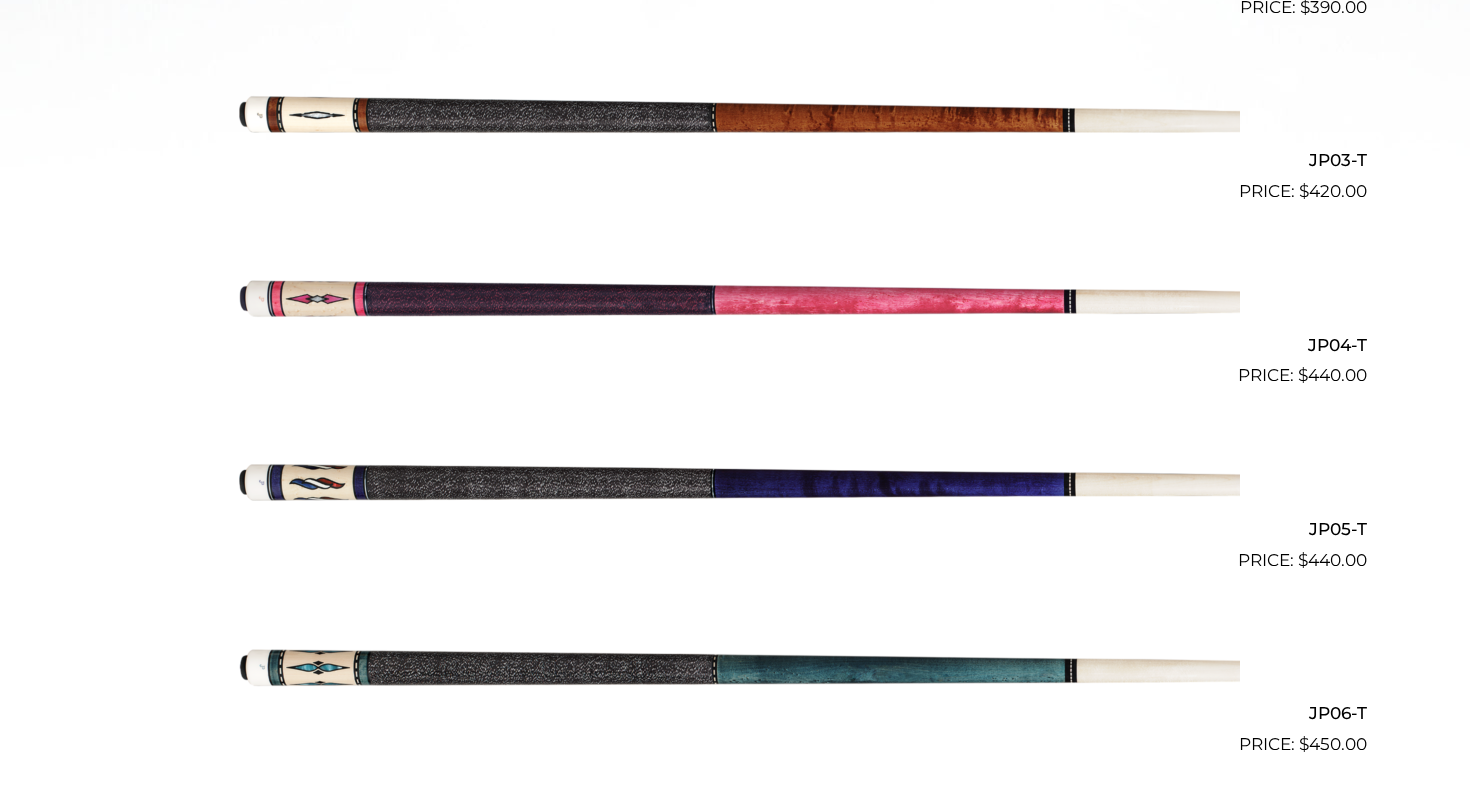 click at bounding box center (735, 297) 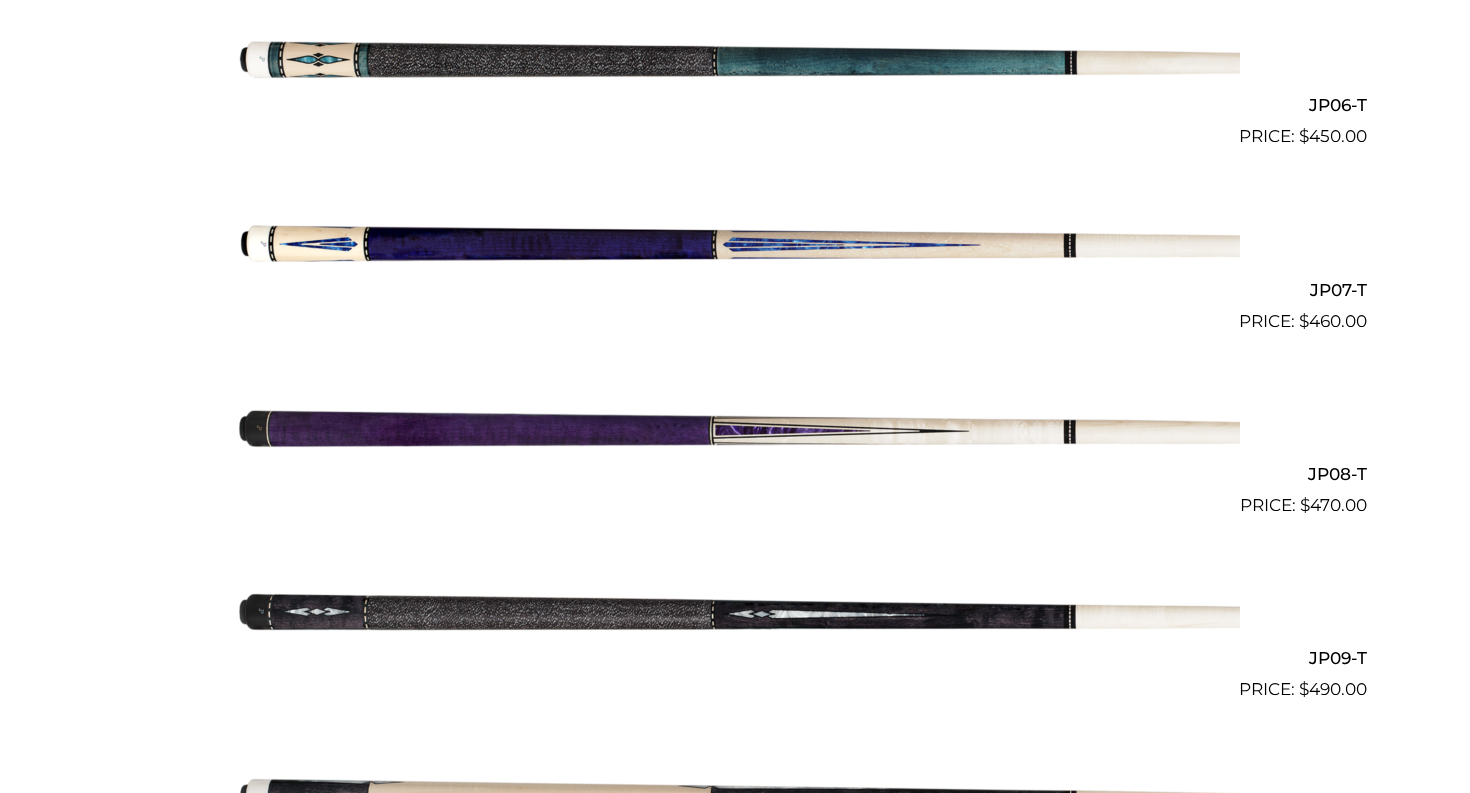 scroll, scrollTop: 1620, scrollLeft: 0, axis: vertical 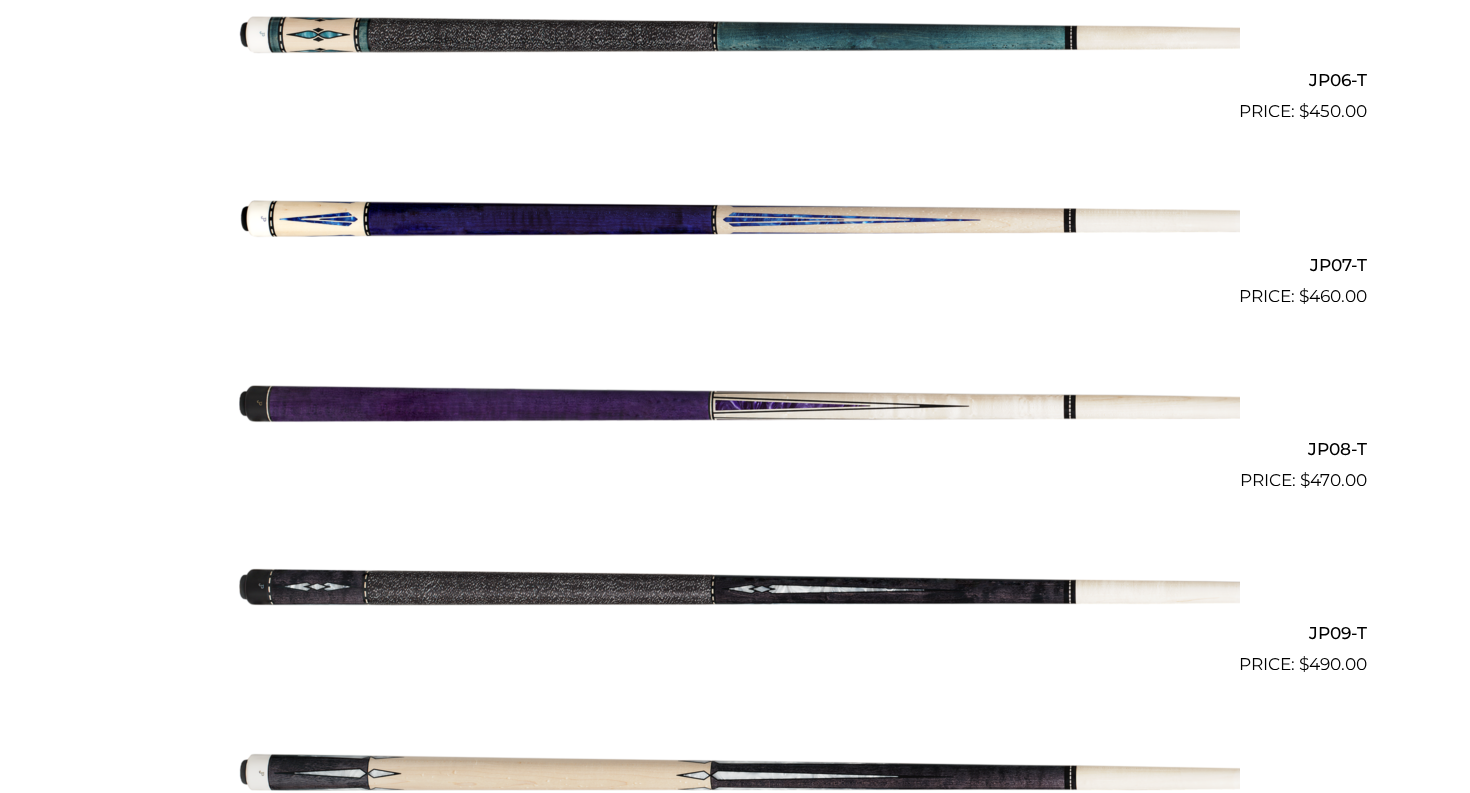 click at bounding box center (735, 402) 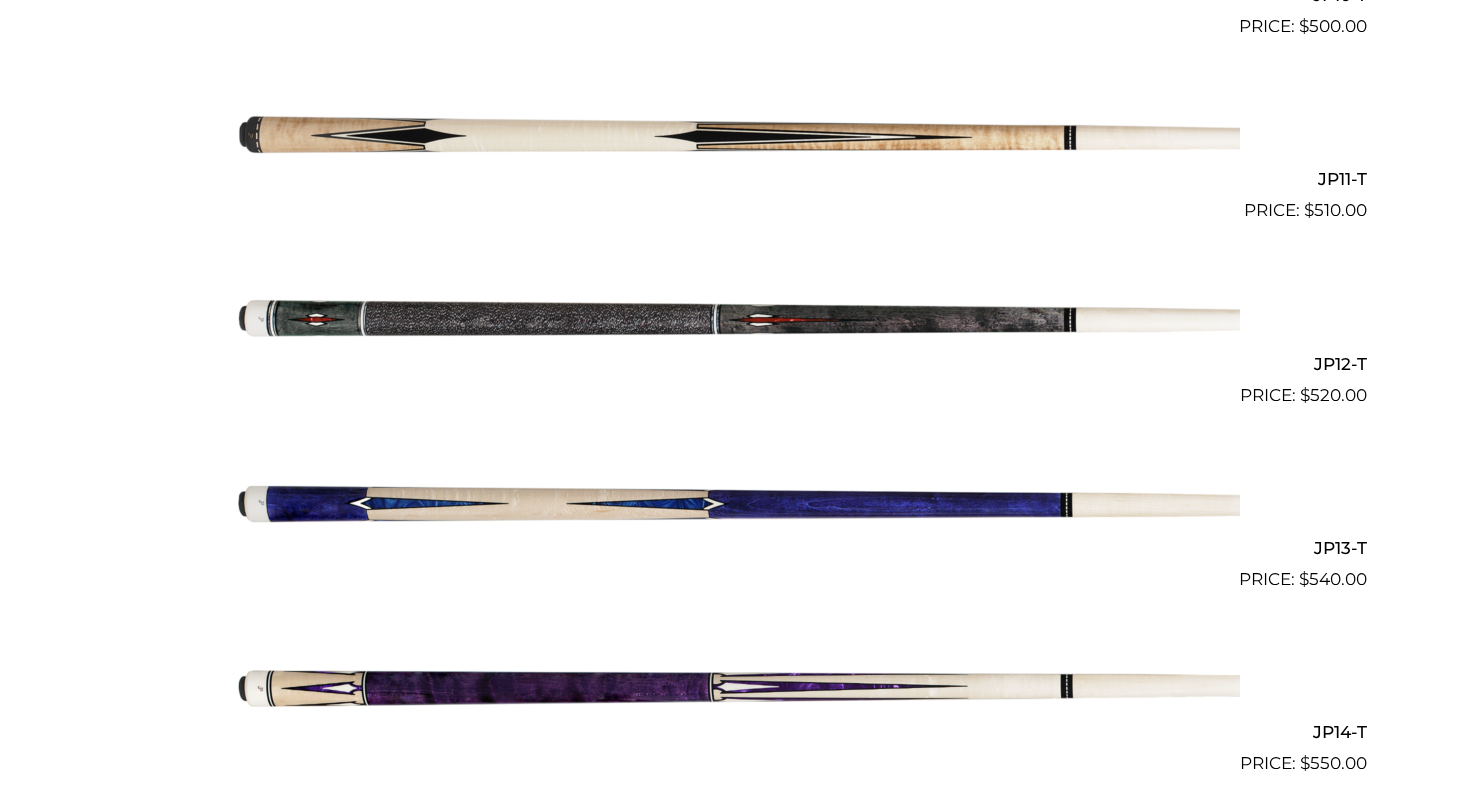 scroll, scrollTop: 2445, scrollLeft: 0, axis: vertical 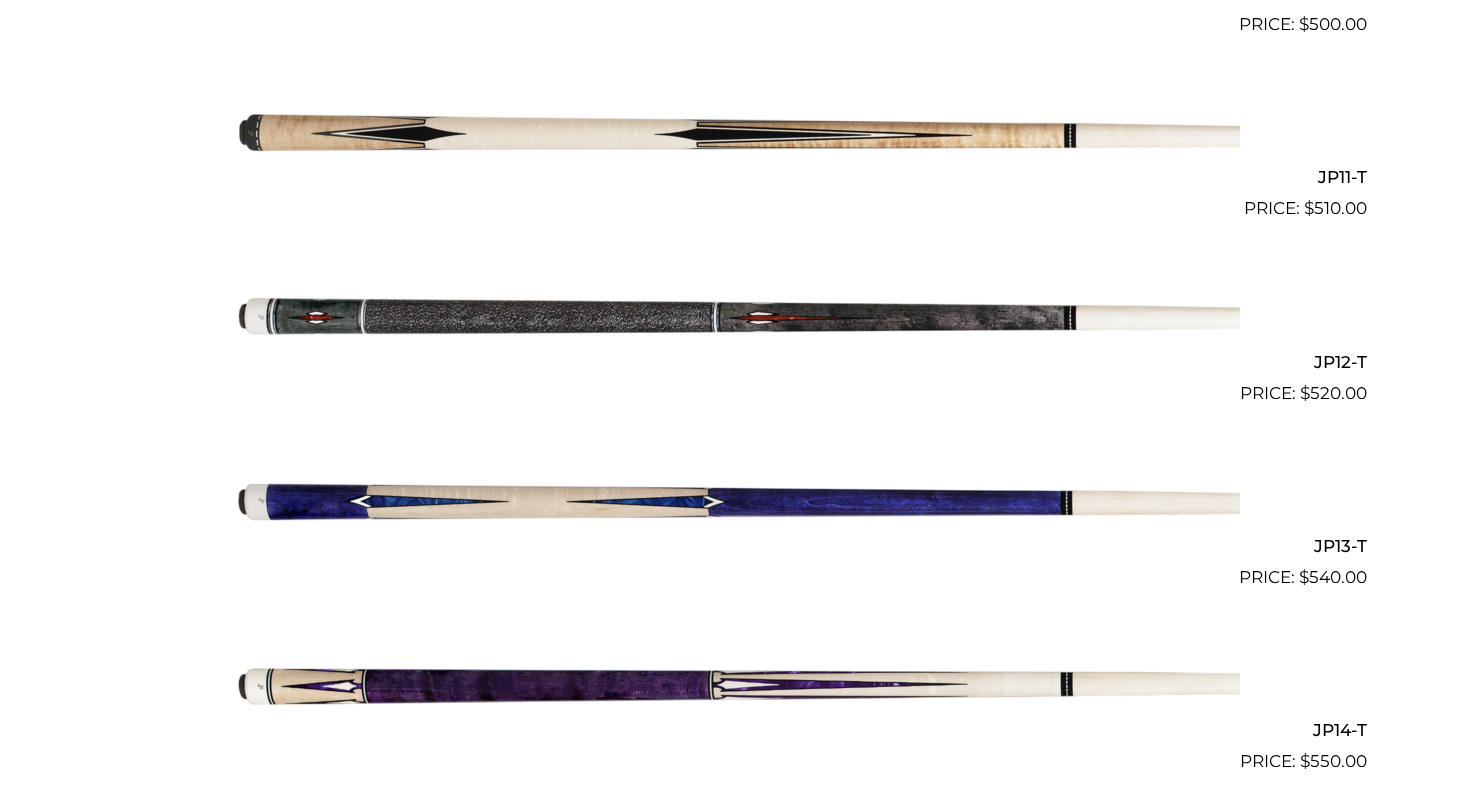 click at bounding box center [735, 499] 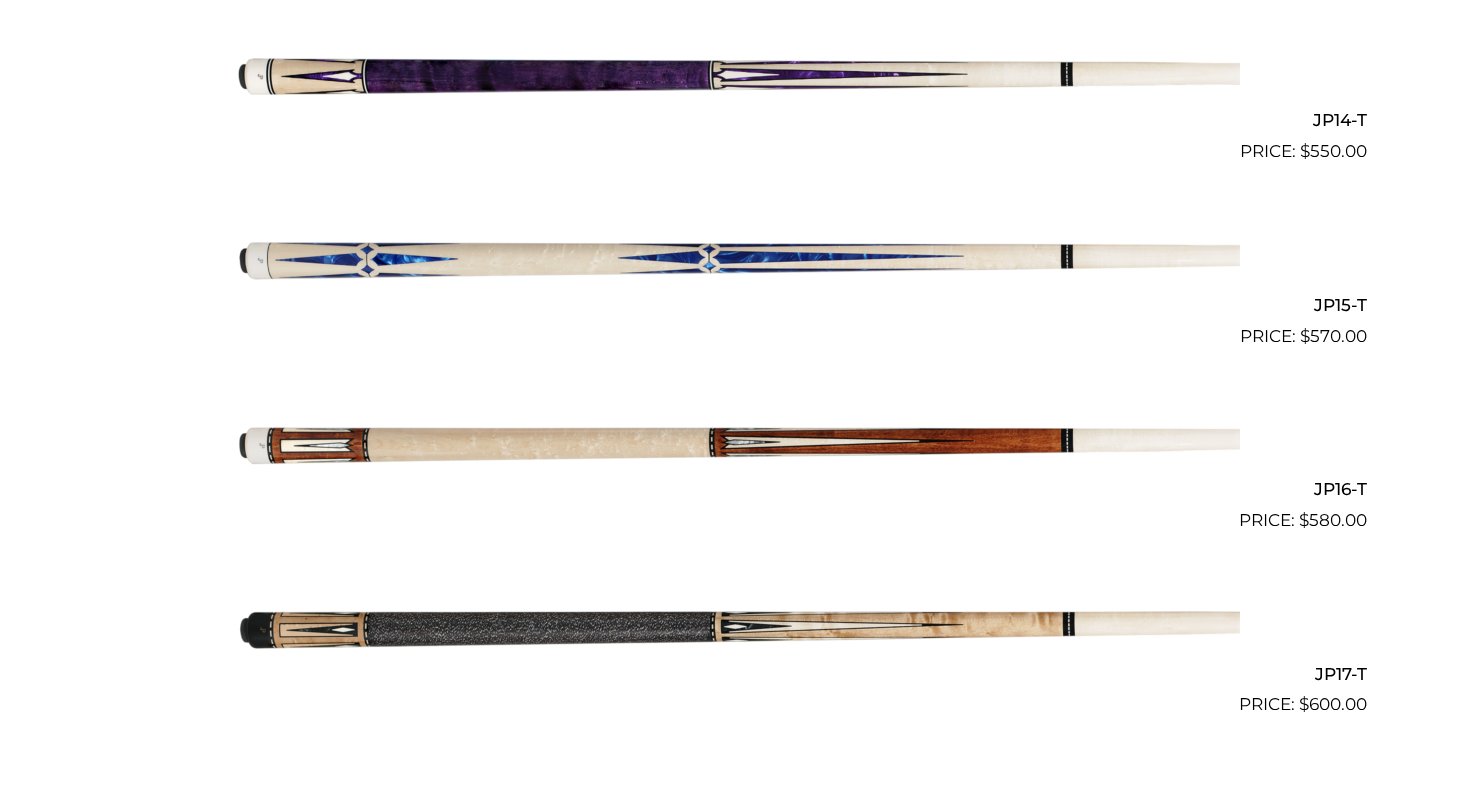 scroll, scrollTop: 3057, scrollLeft: 0, axis: vertical 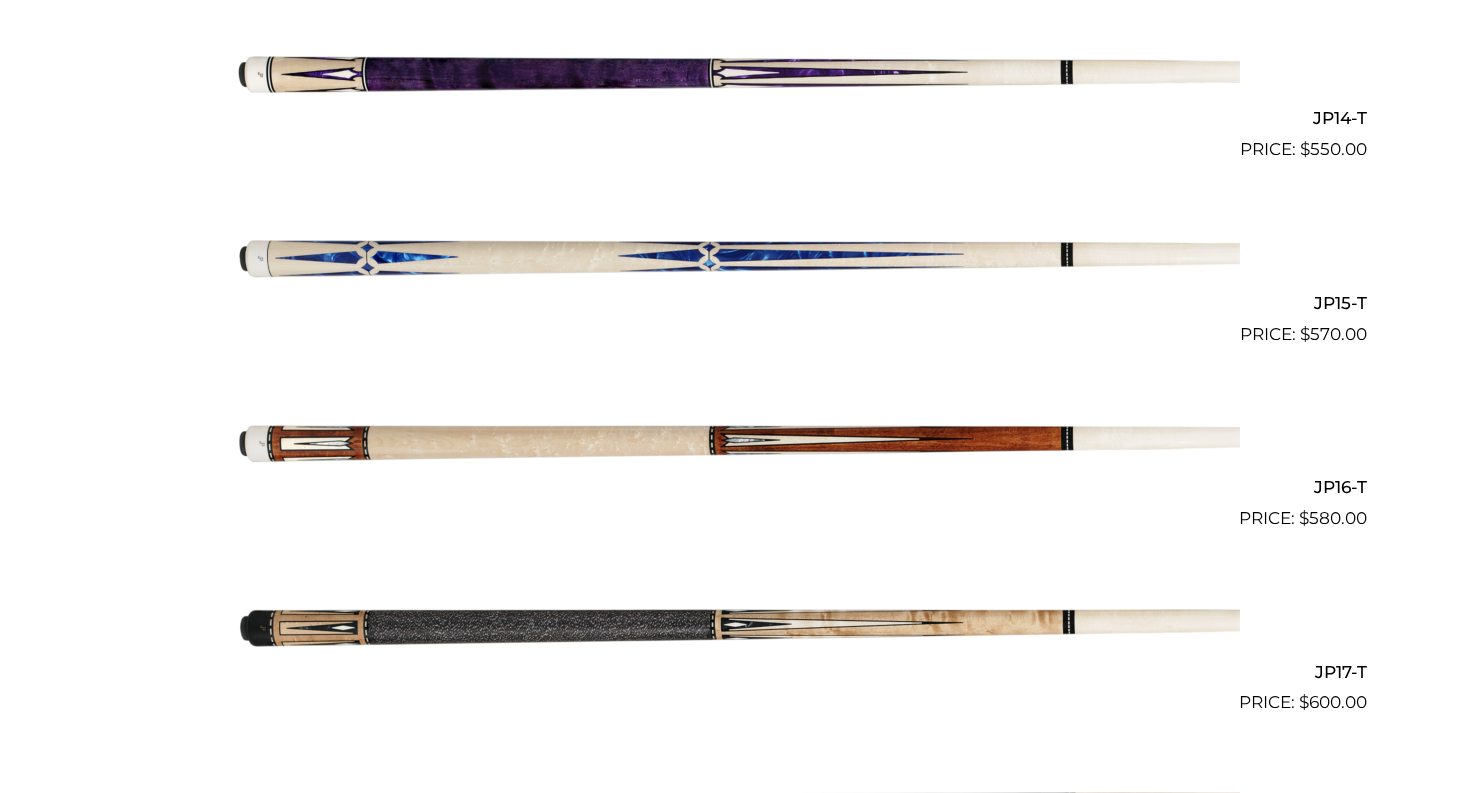 click at bounding box center (735, 255) 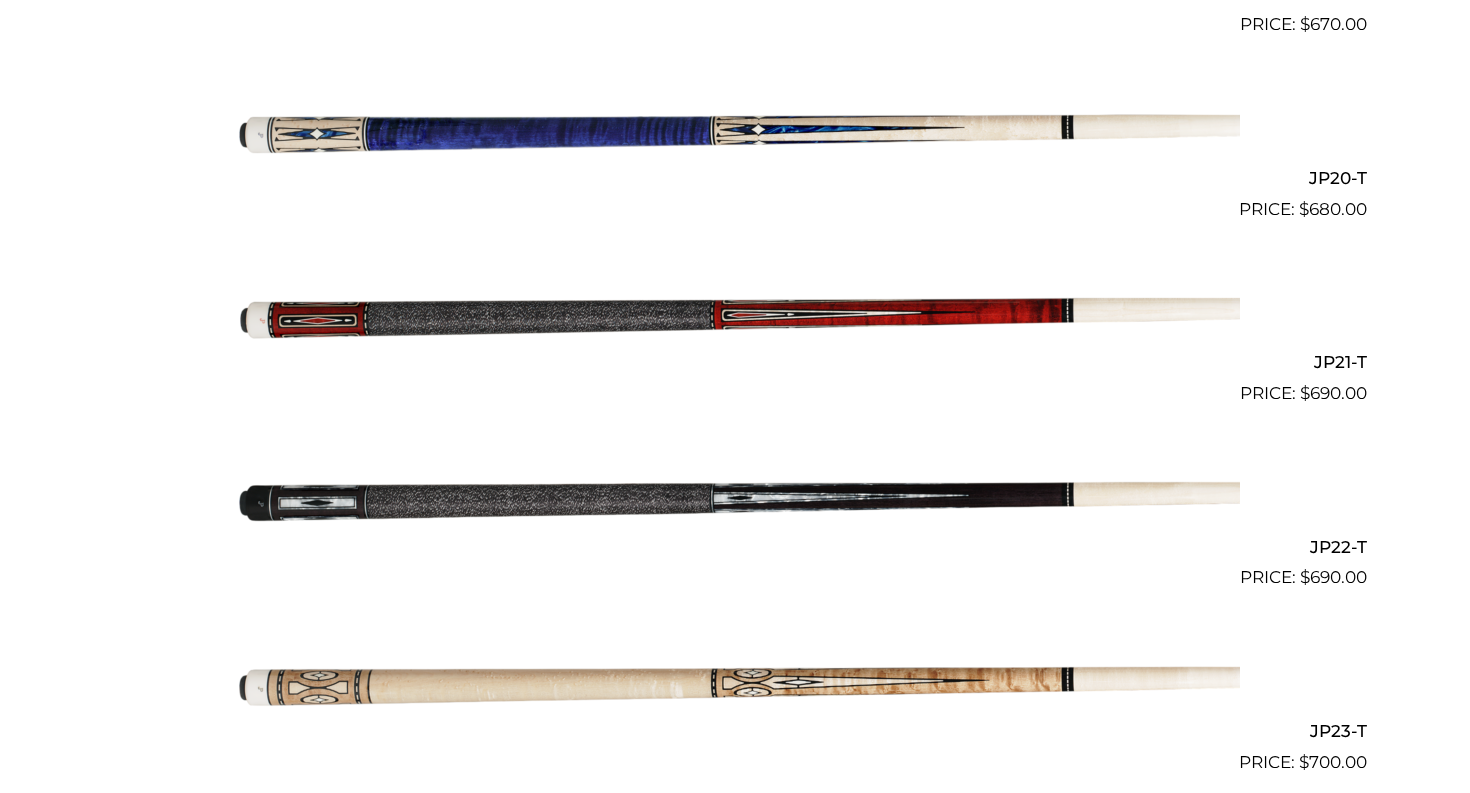 scroll, scrollTop: 4105, scrollLeft: 0, axis: vertical 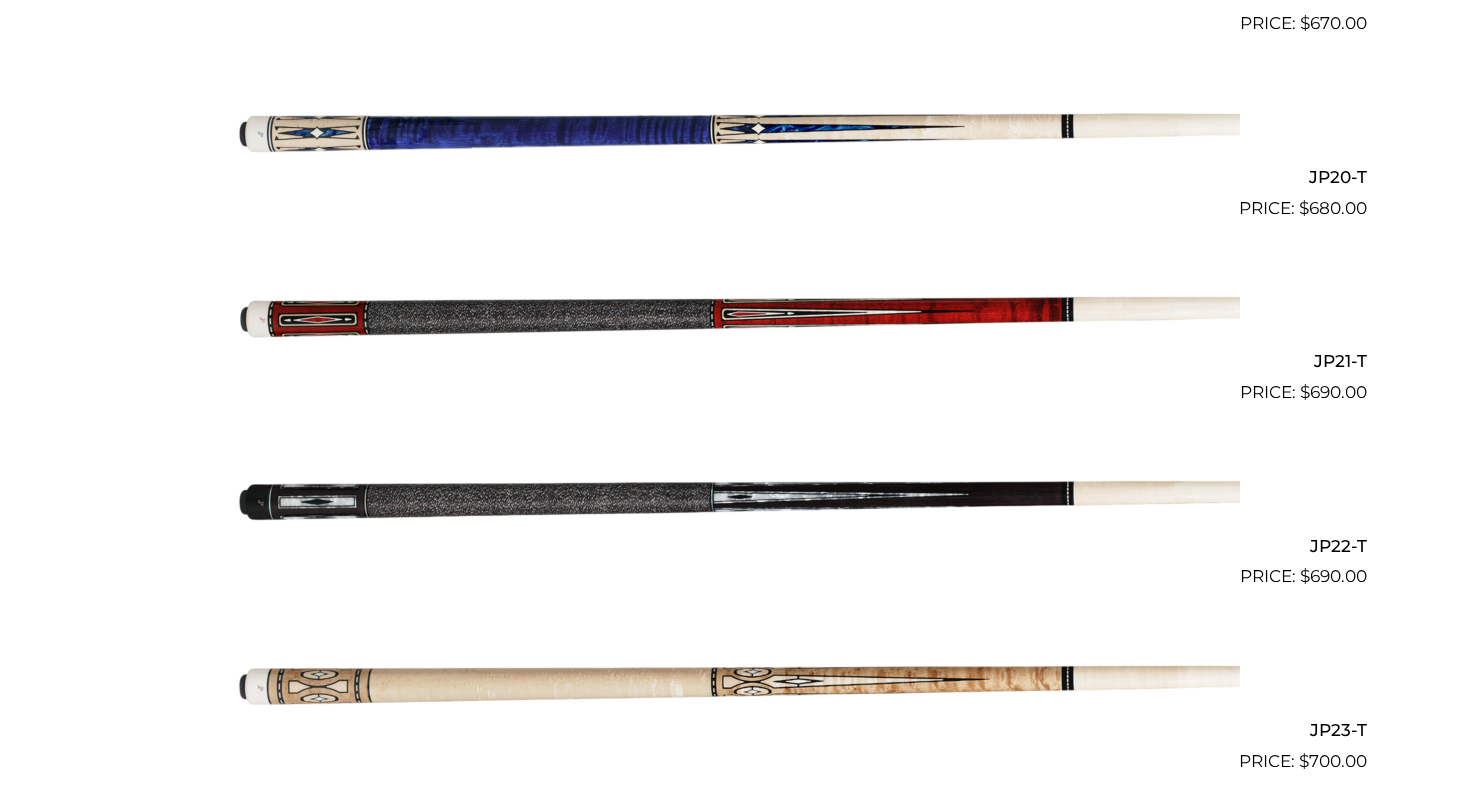 click at bounding box center [735, 129] 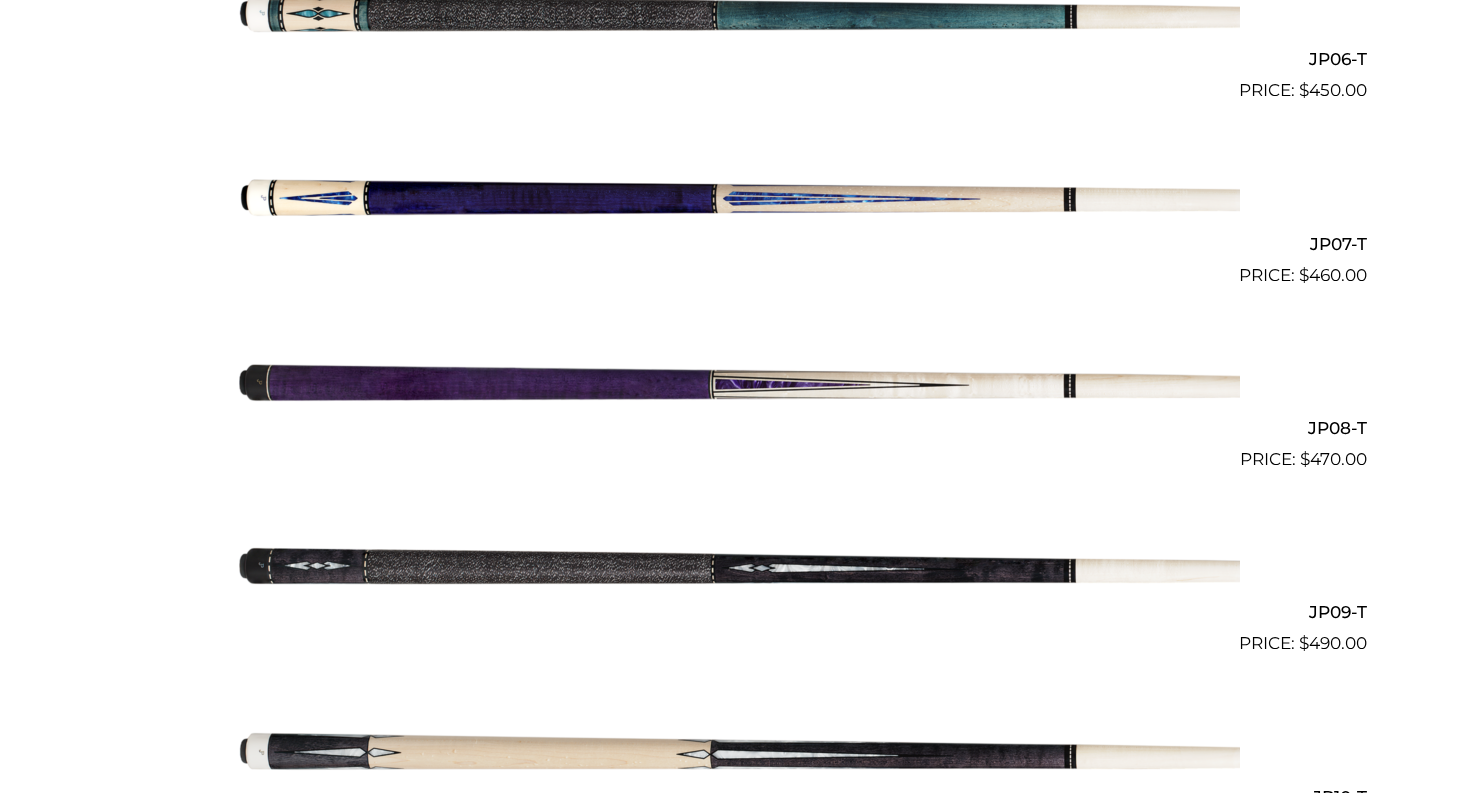 scroll, scrollTop: 1408, scrollLeft: 0, axis: vertical 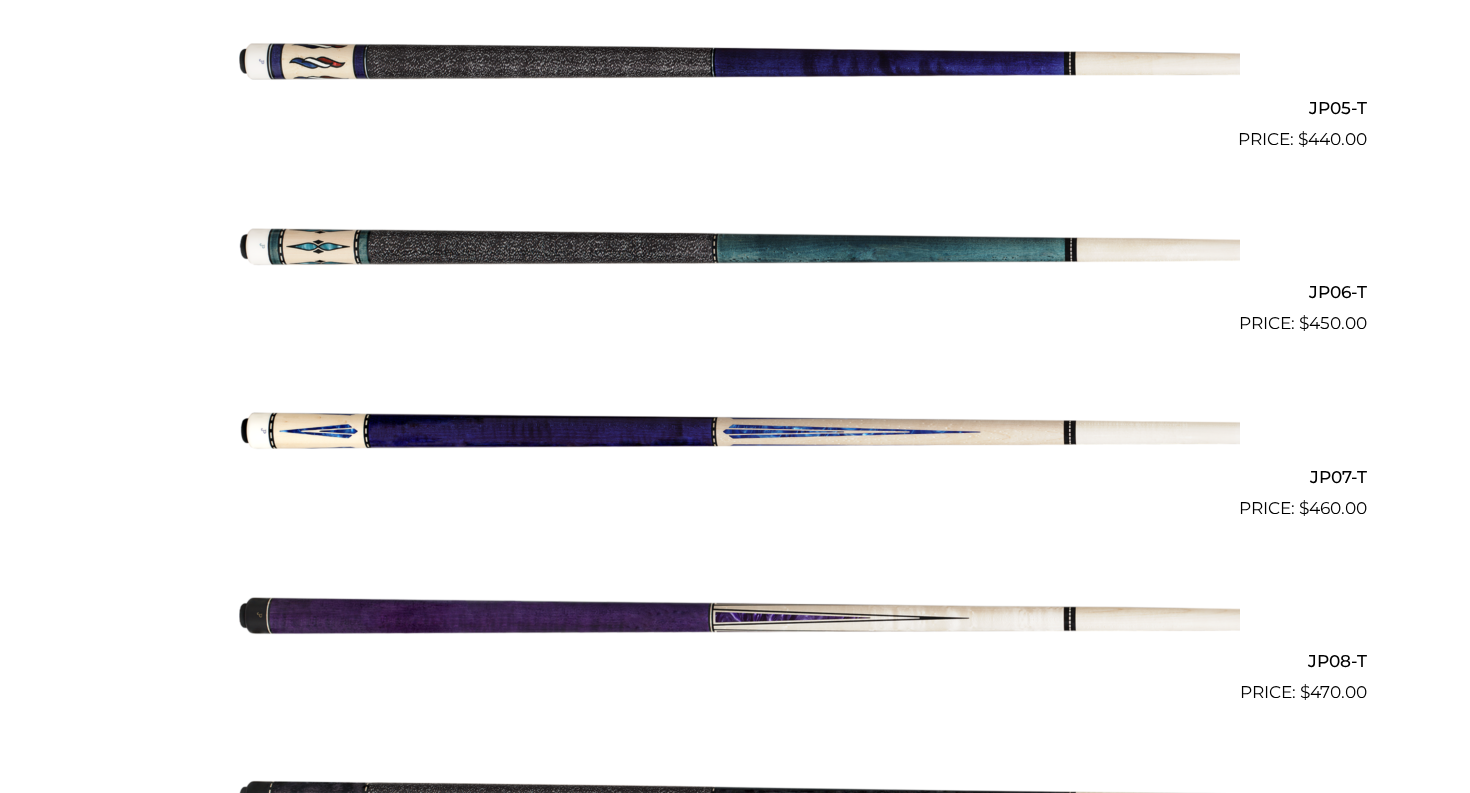 click at bounding box center [735, 429] 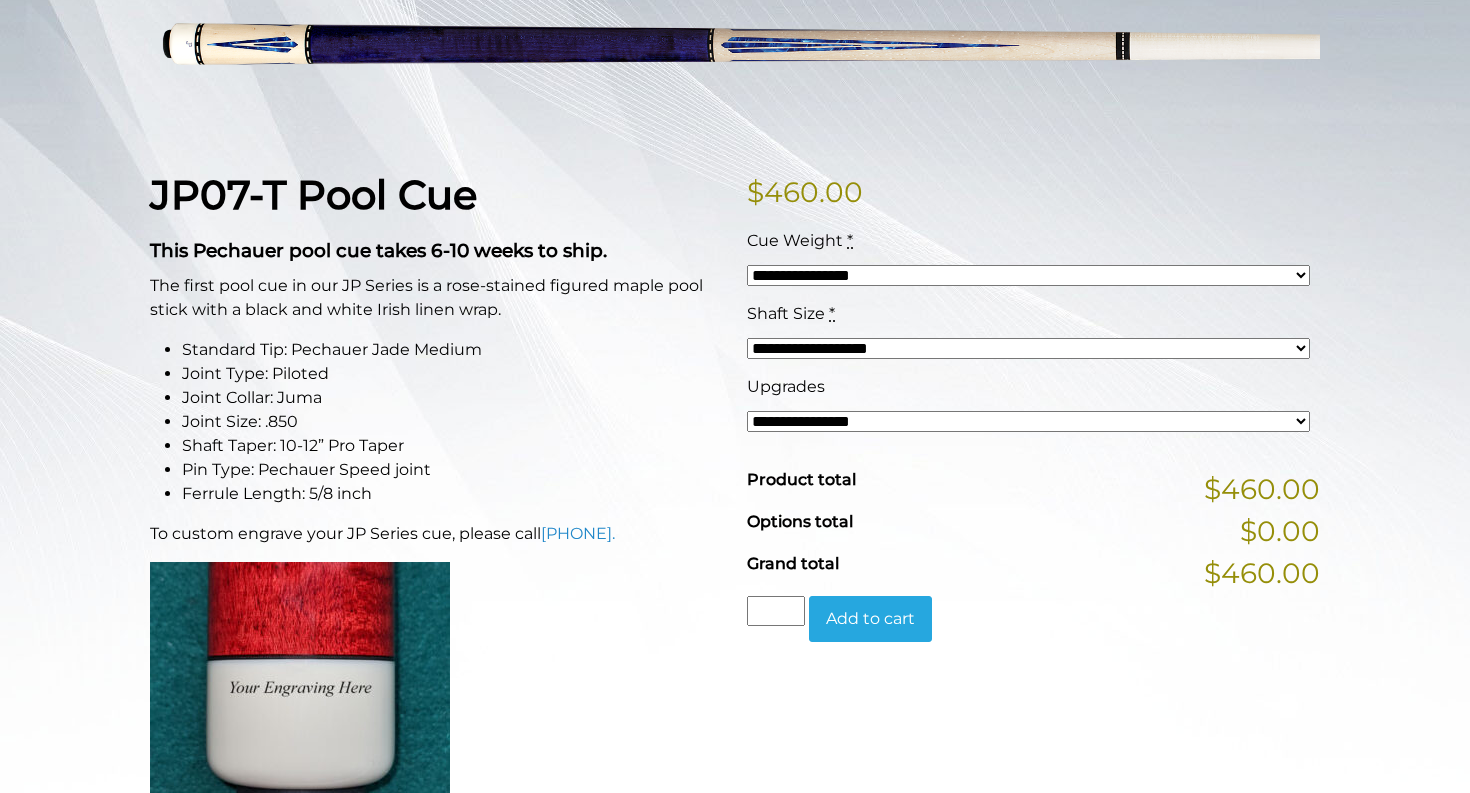 scroll, scrollTop: 359, scrollLeft: 0, axis: vertical 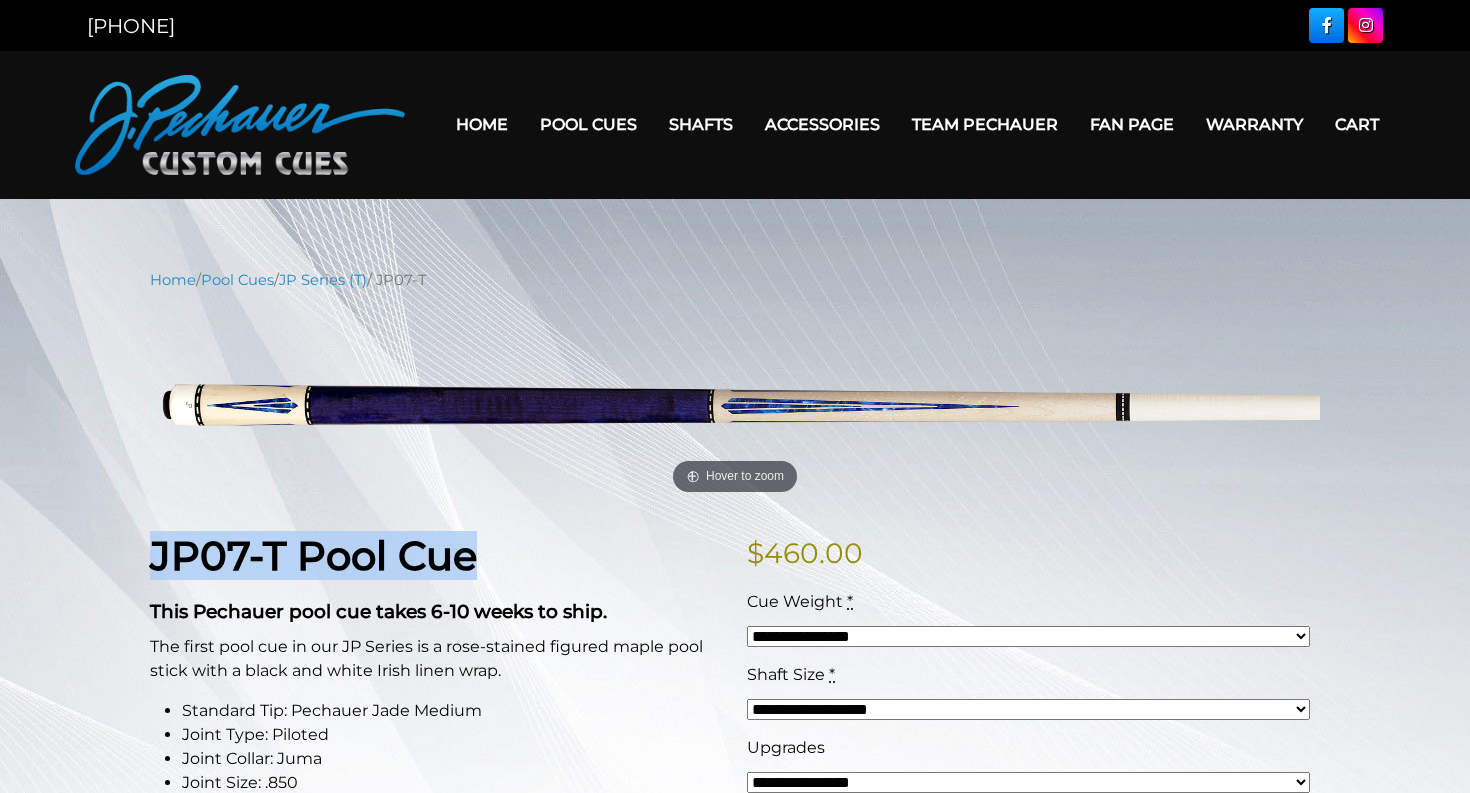 drag, startPoint x: 507, startPoint y: 563, endPoint x: 156, endPoint y: 557, distance: 351.05127 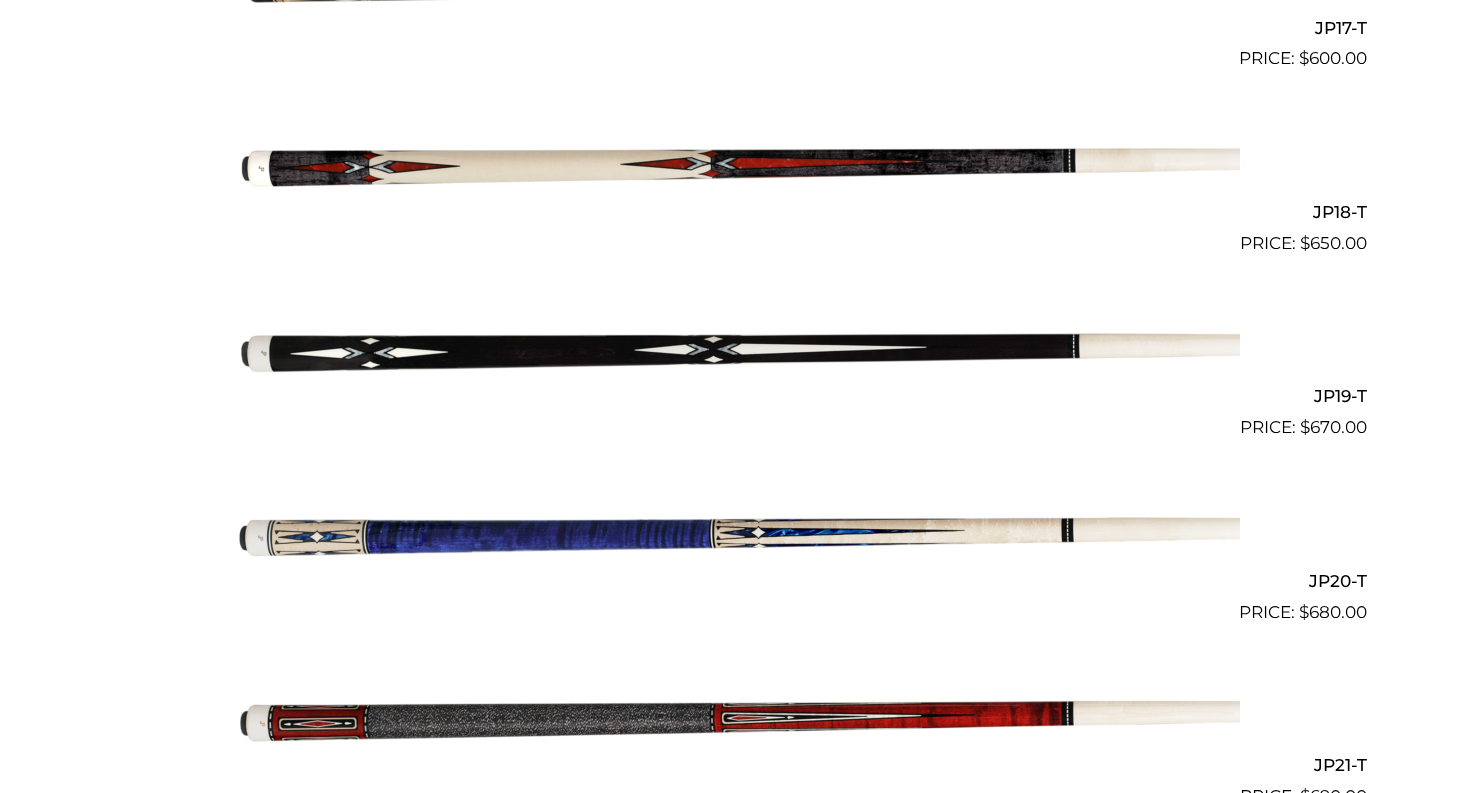scroll, scrollTop: 3703, scrollLeft: 0, axis: vertical 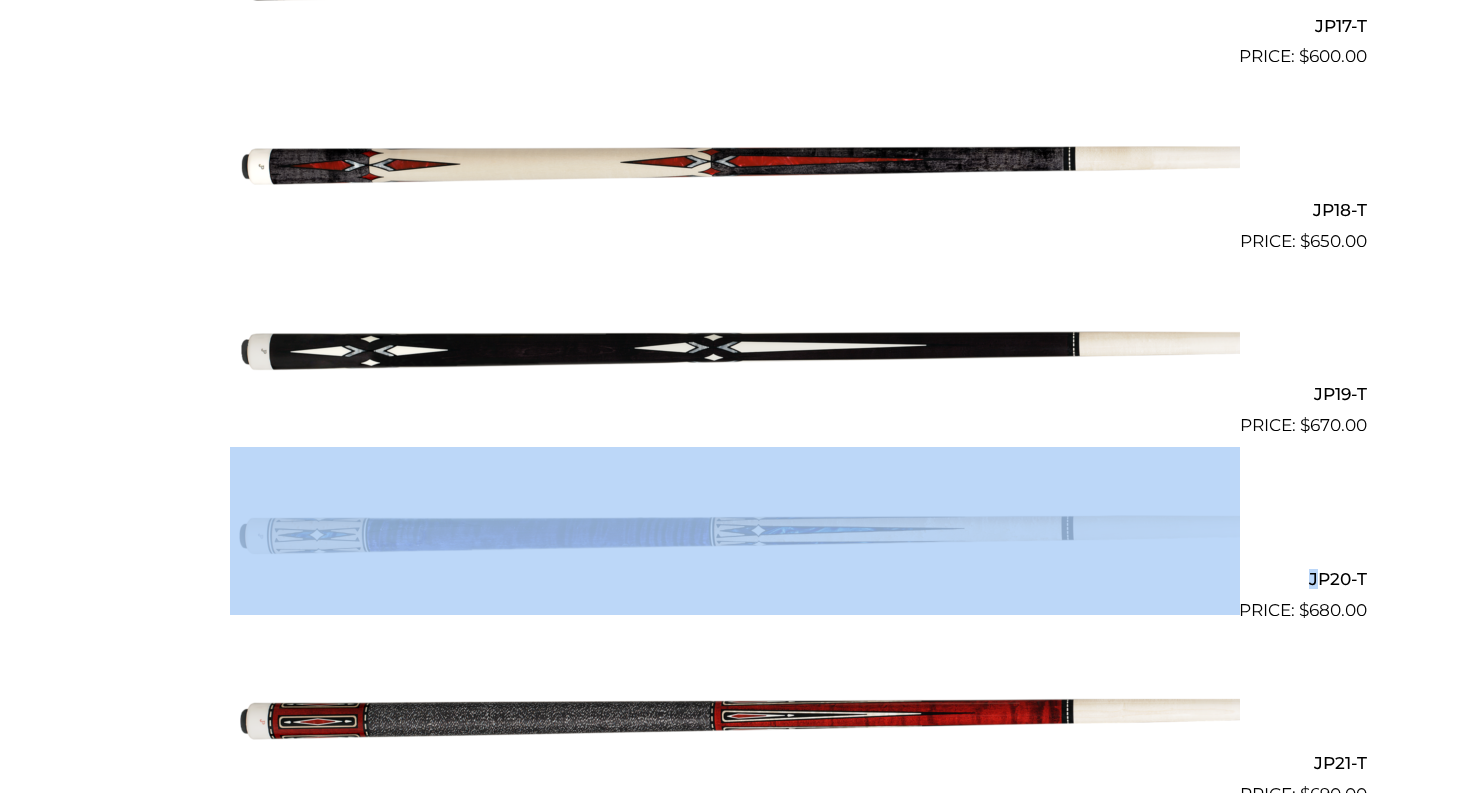 drag, startPoint x: 1380, startPoint y: 557, endPoint x: 1316, endPoint y: 557, distance: 64 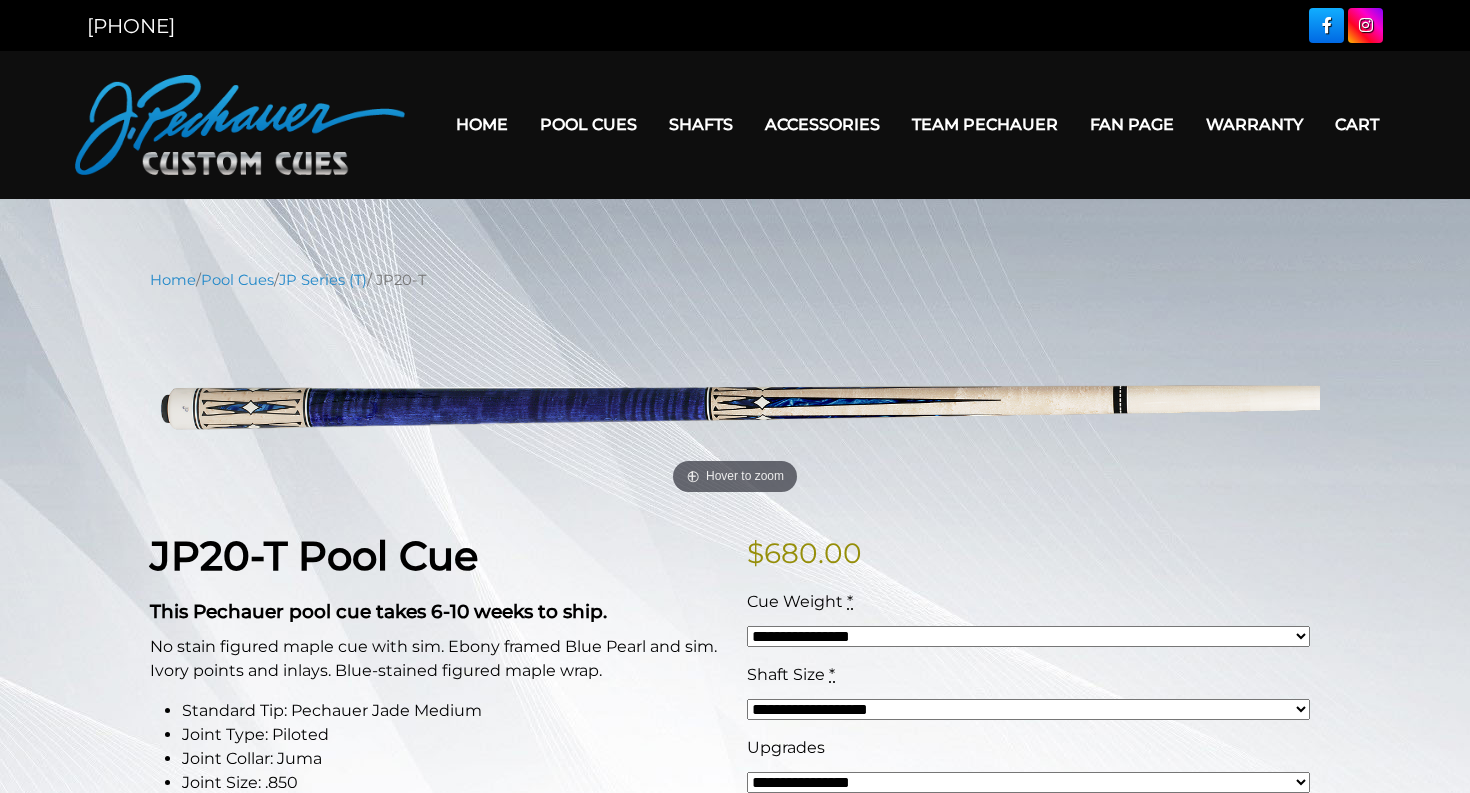 scroll, scrollTop: 0, scrollLeft: 0, axis: both 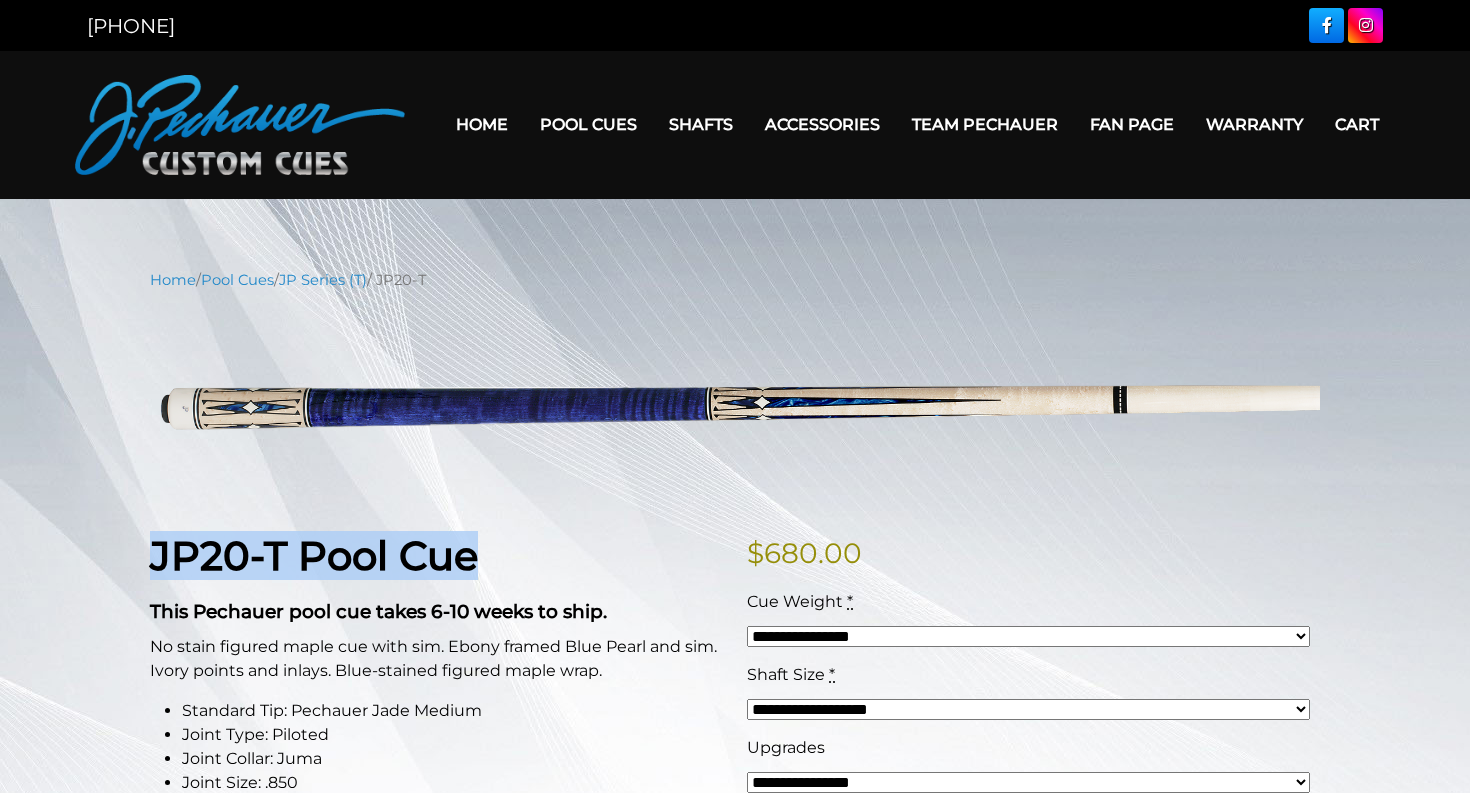 drag, startPoint x: 509, startPoint y: 566, endPoint x: 143, endPoint y: 567, distance: 366.00137 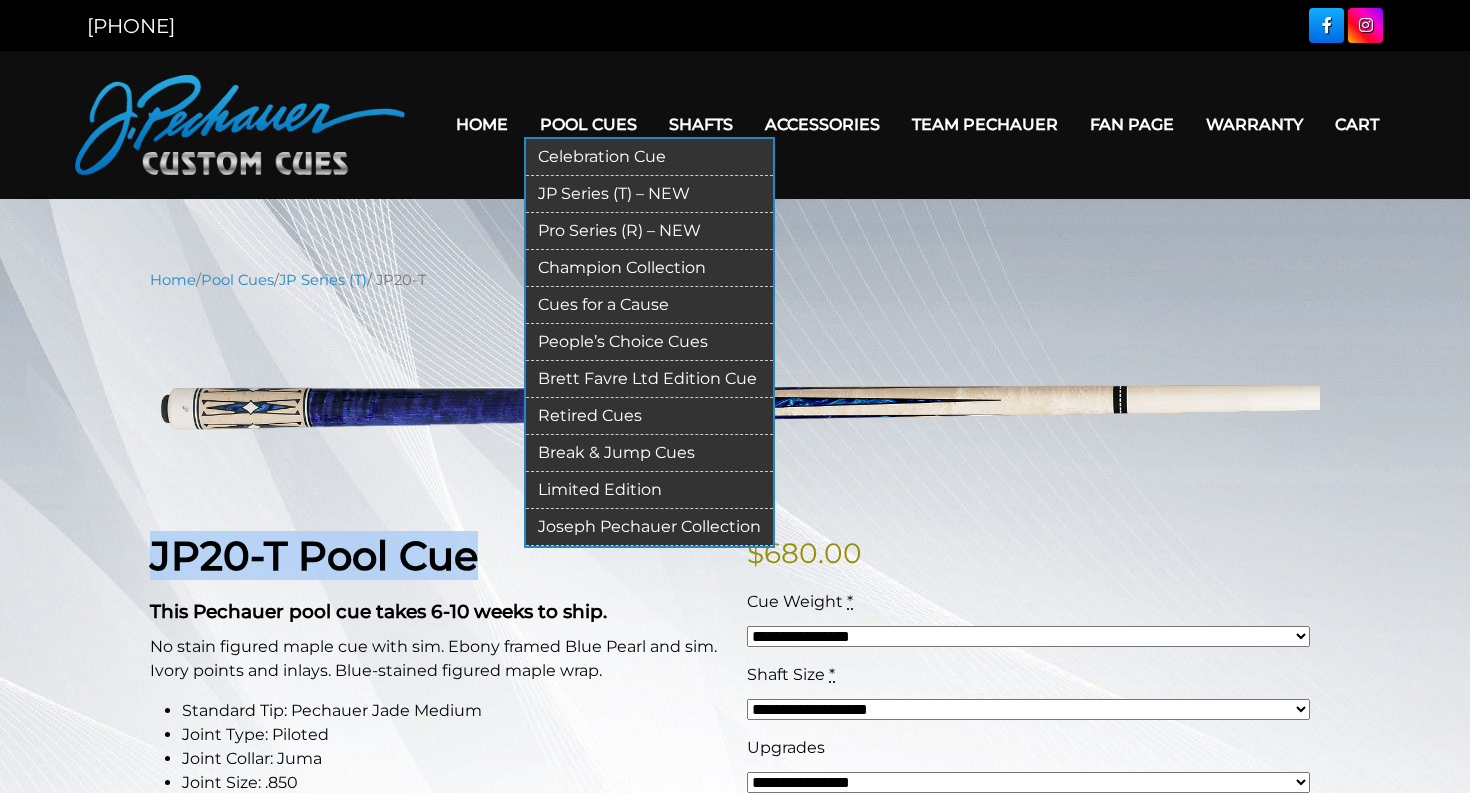 click on "Pro Series (R) – NEW" at bounding box center (649, 231) 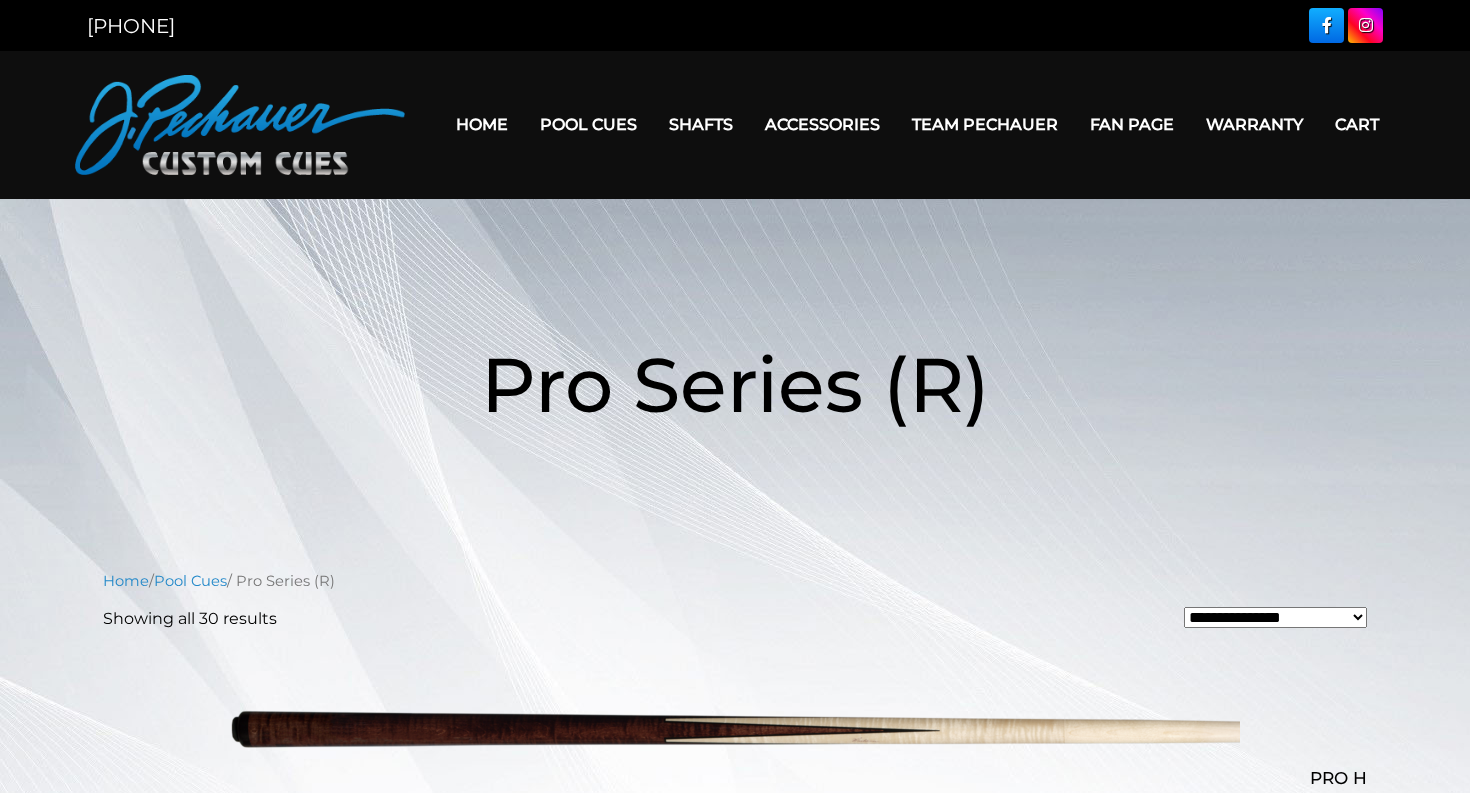 scroll, scrollTop: 0, scrollLeft: 0, axis: both 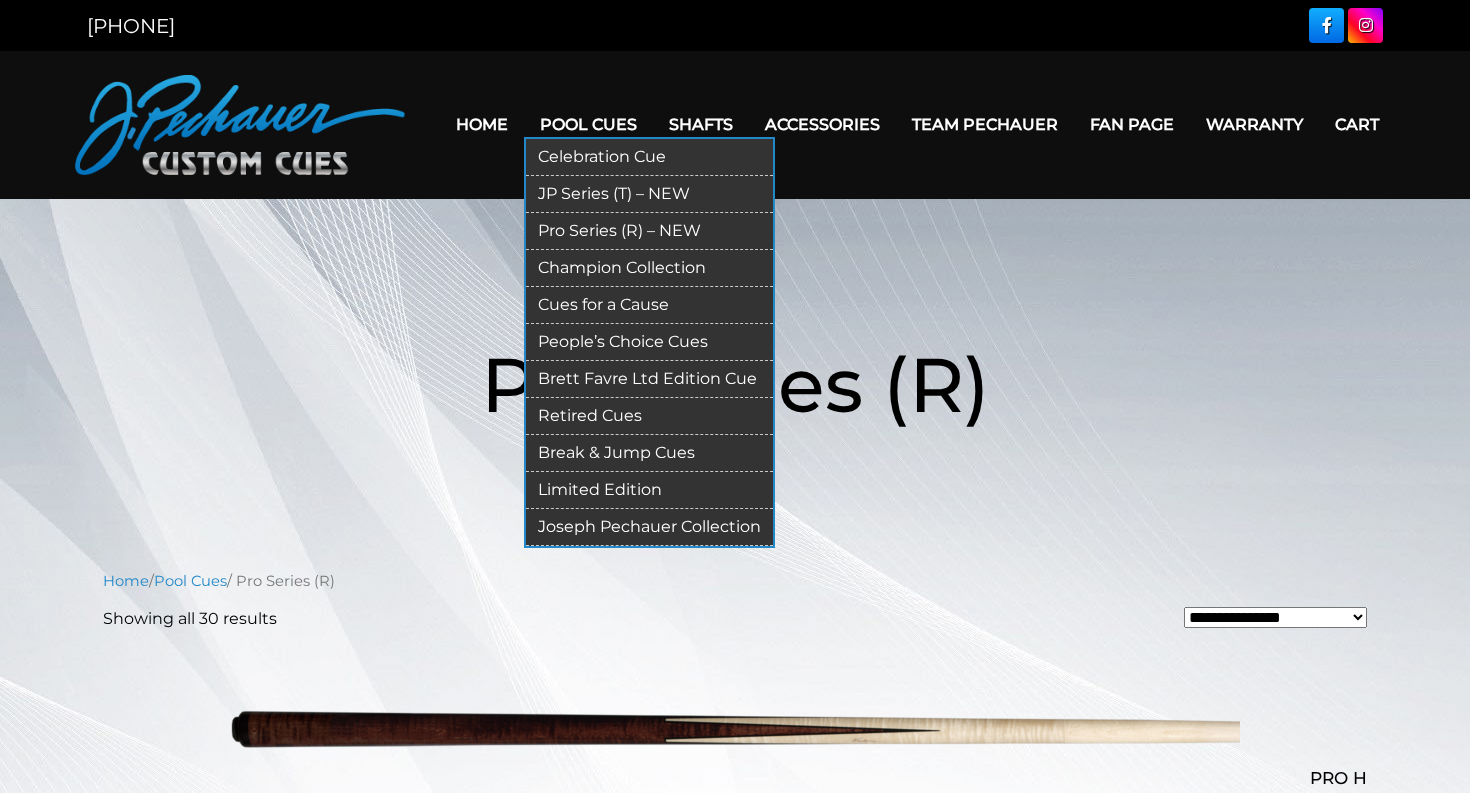 click on "Champion Collection" at bounding box center [649, 268] 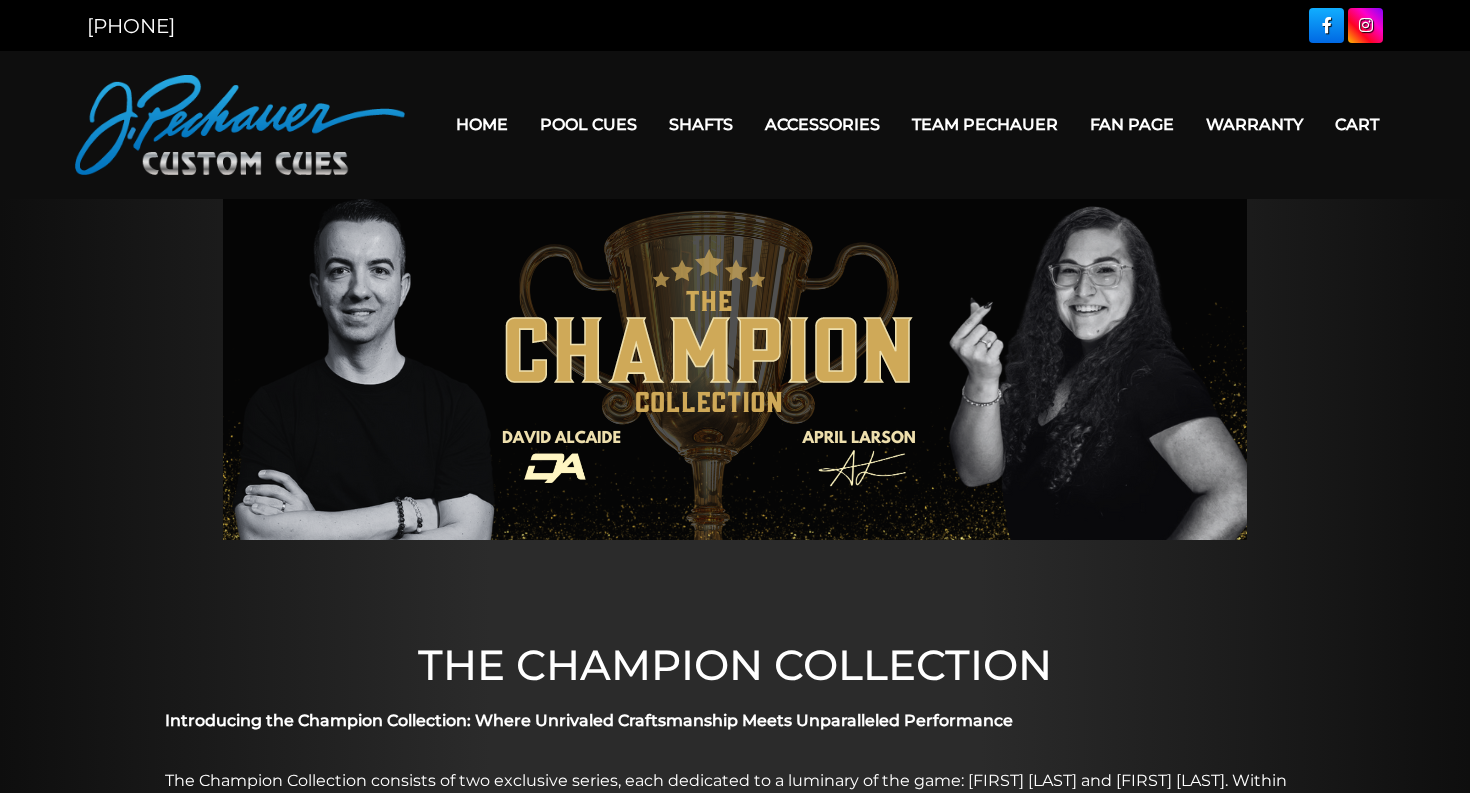 scroll, scrollTop: 0, scrollLeft: 0, axis: both 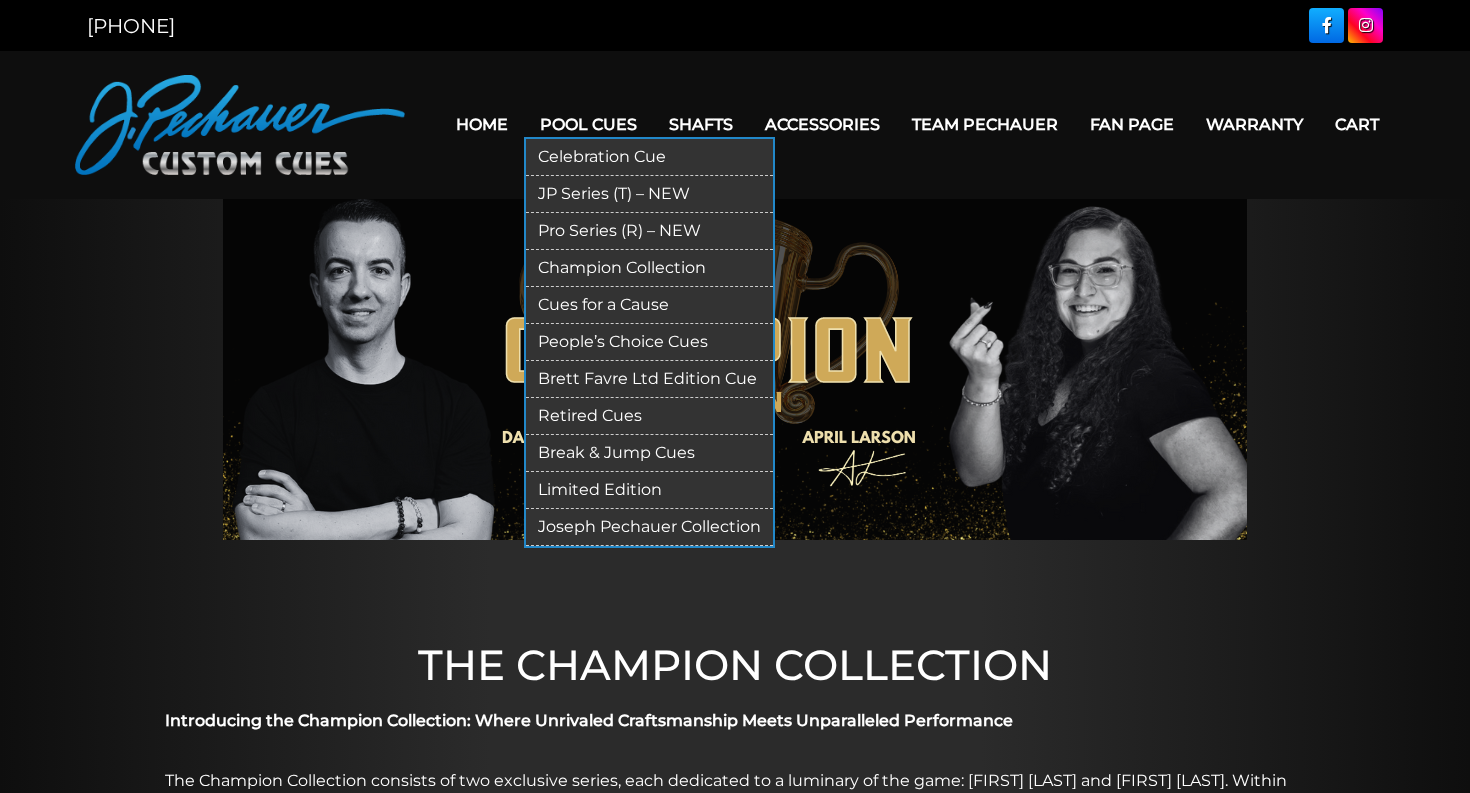 click on "Celebration Cue" at bounding box center [649, 157] 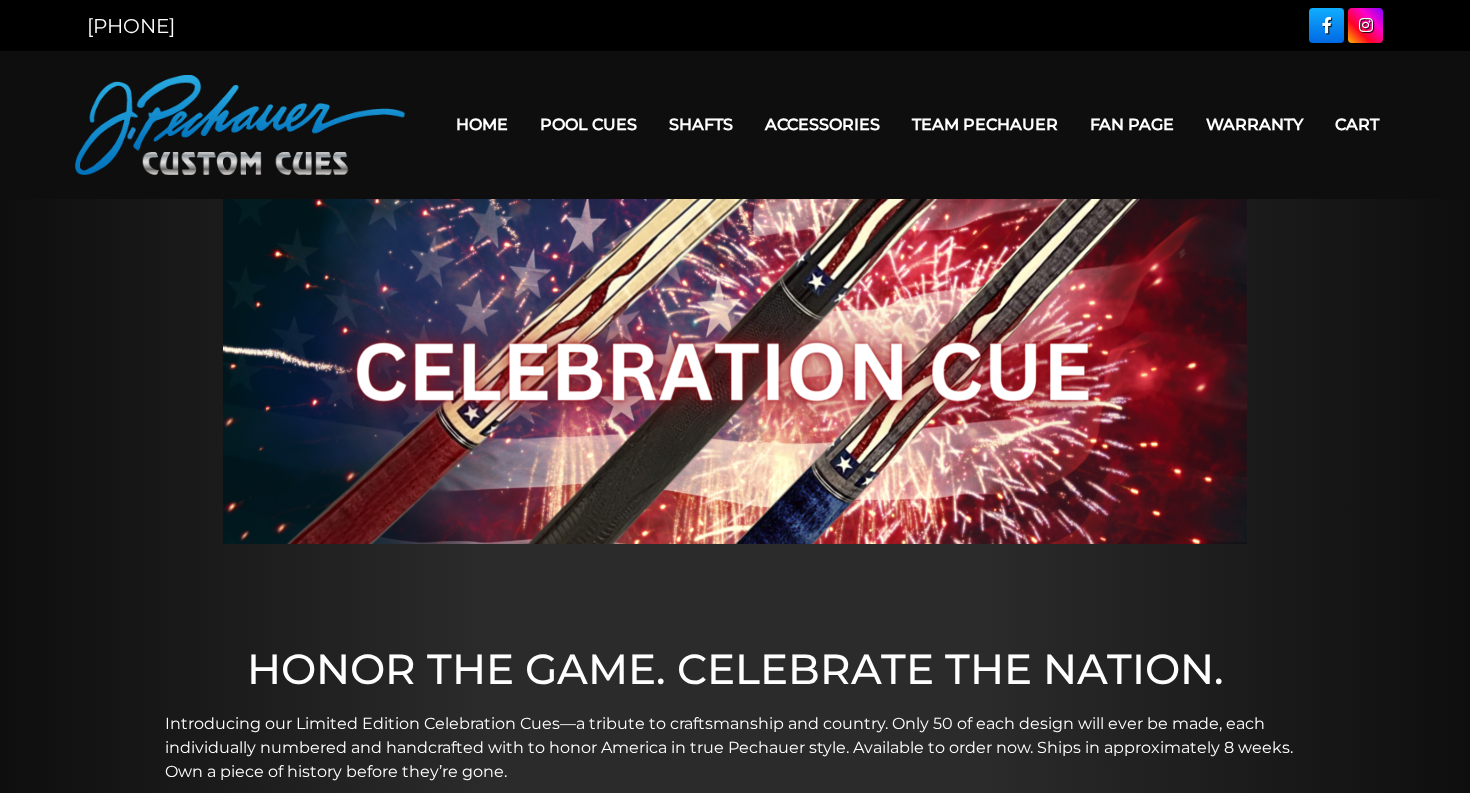 scroll, scrollTop: 0, scrollLeft: 0, axis: both 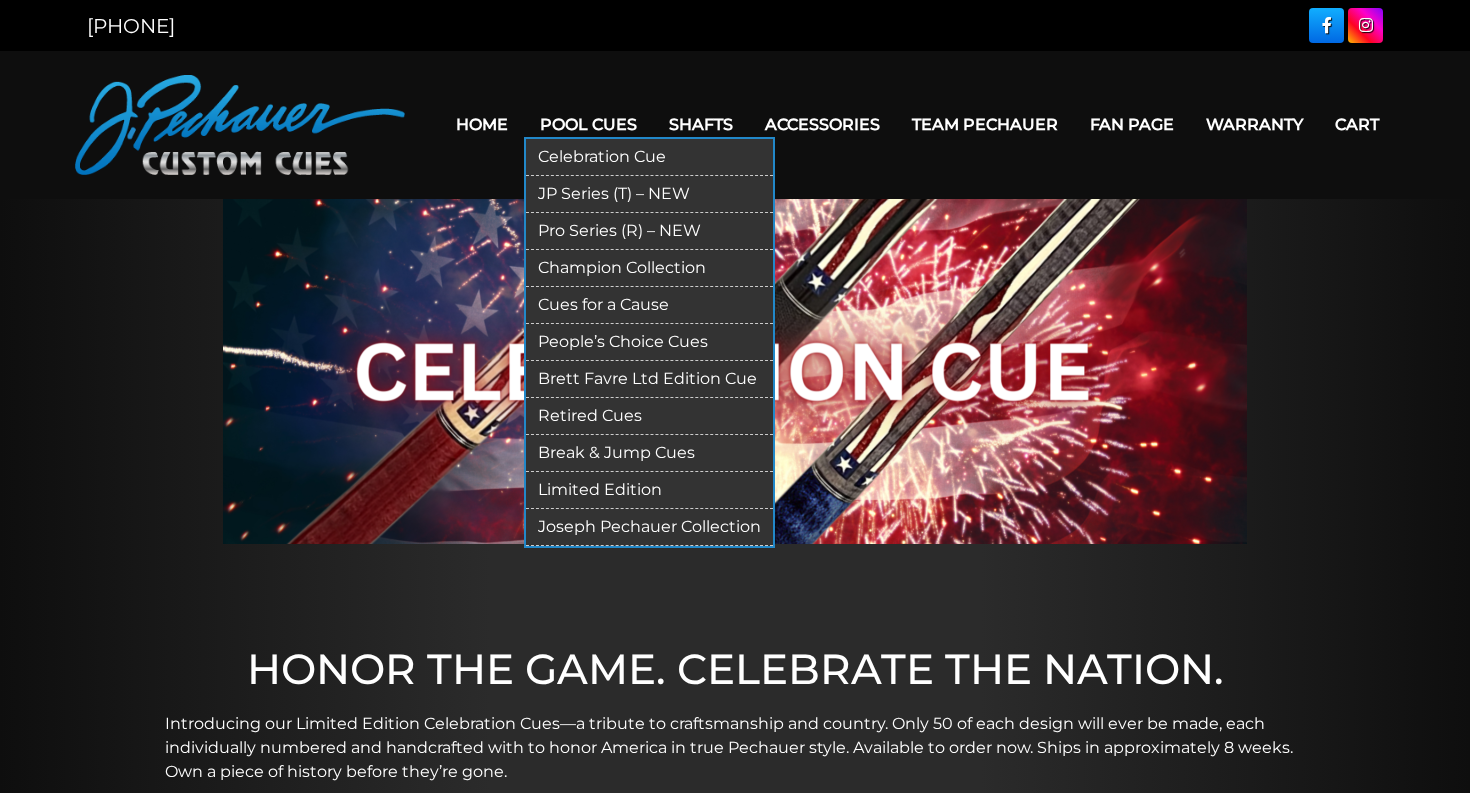 click on "Brett Favre Ltd Edition Cue" at bounding box center (649, 379) 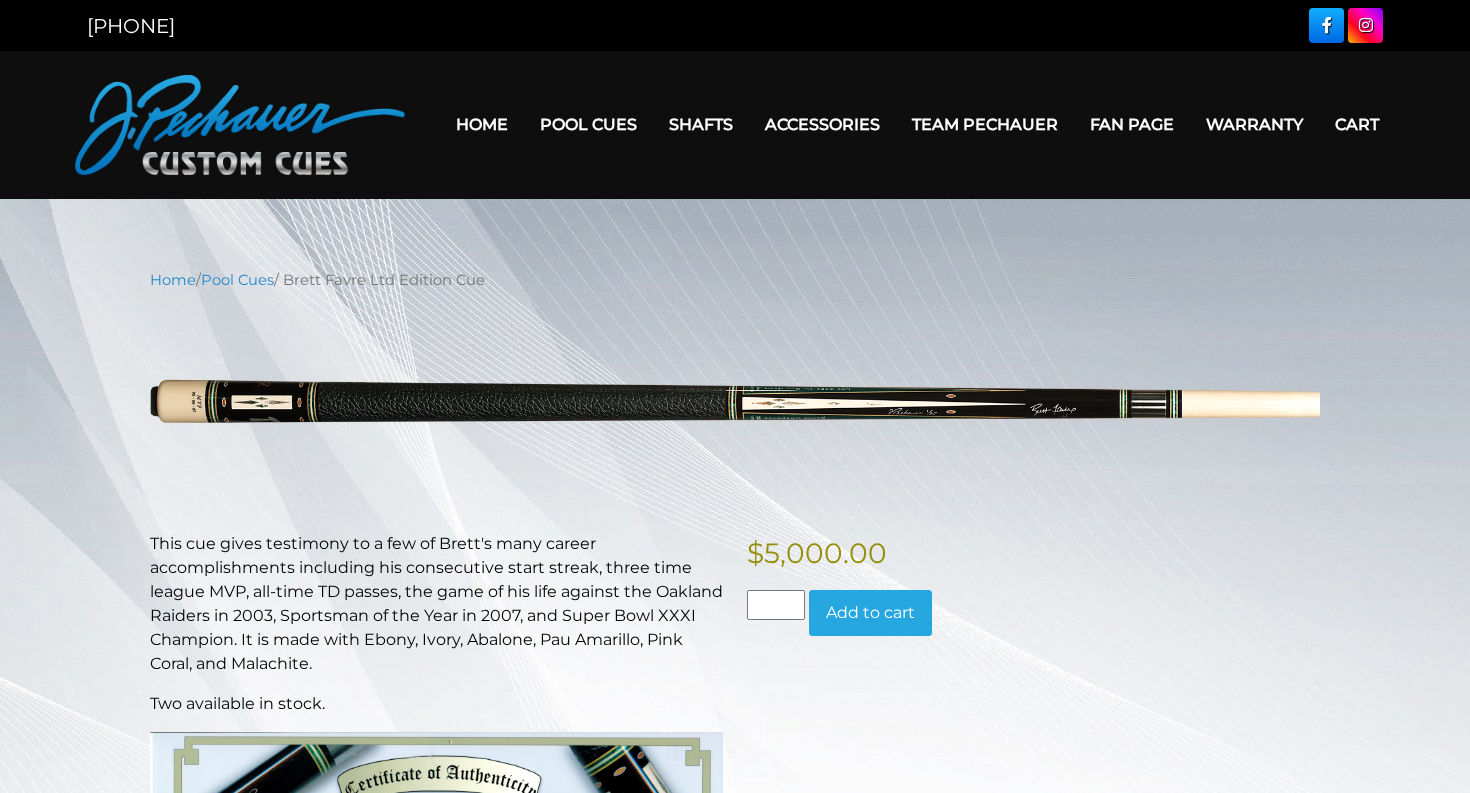 scroll, scrollTop: 0, scrollLeft: 0, axis: both 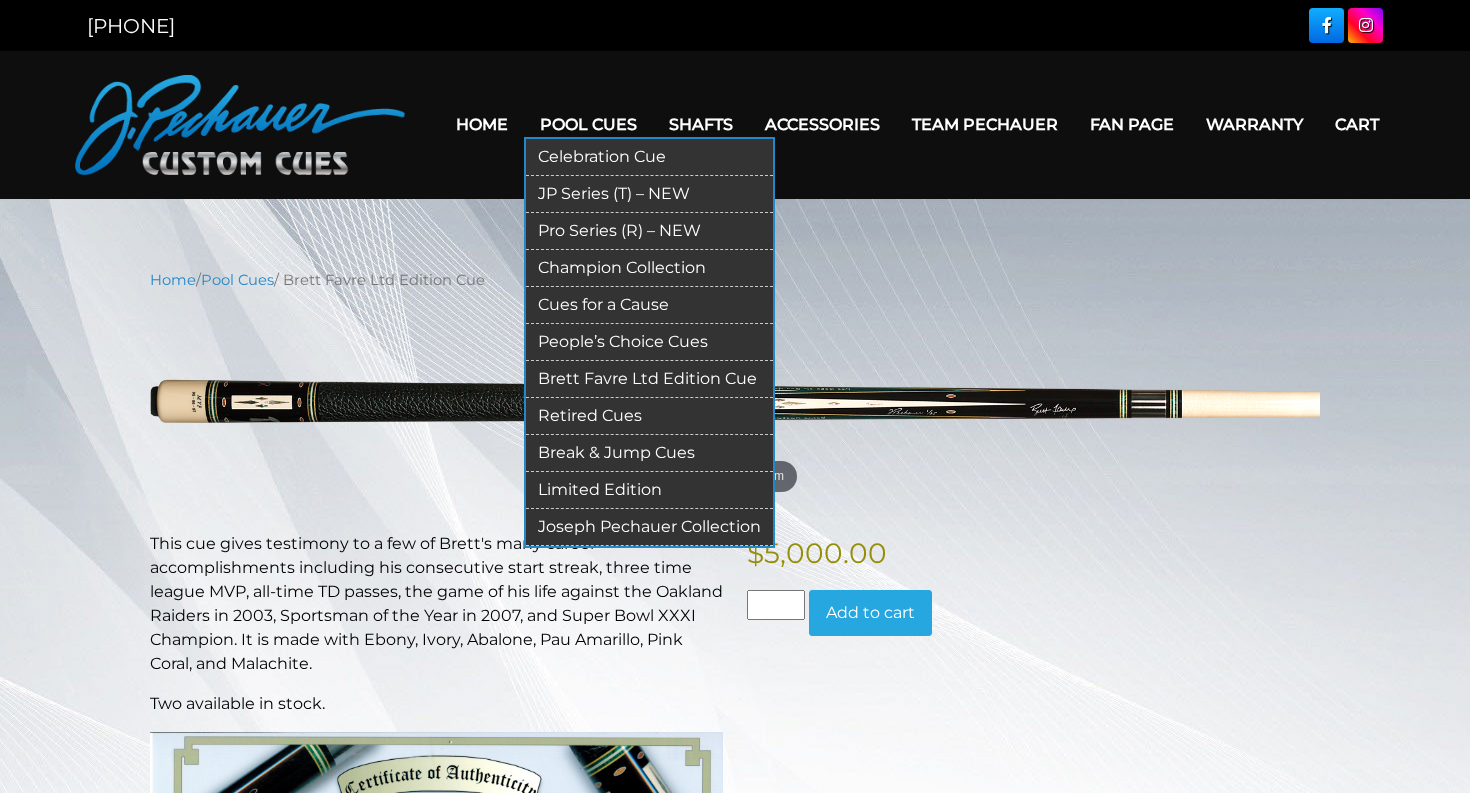 click on "Joseph Pechauer Collection" at bounding box center [649, 527] 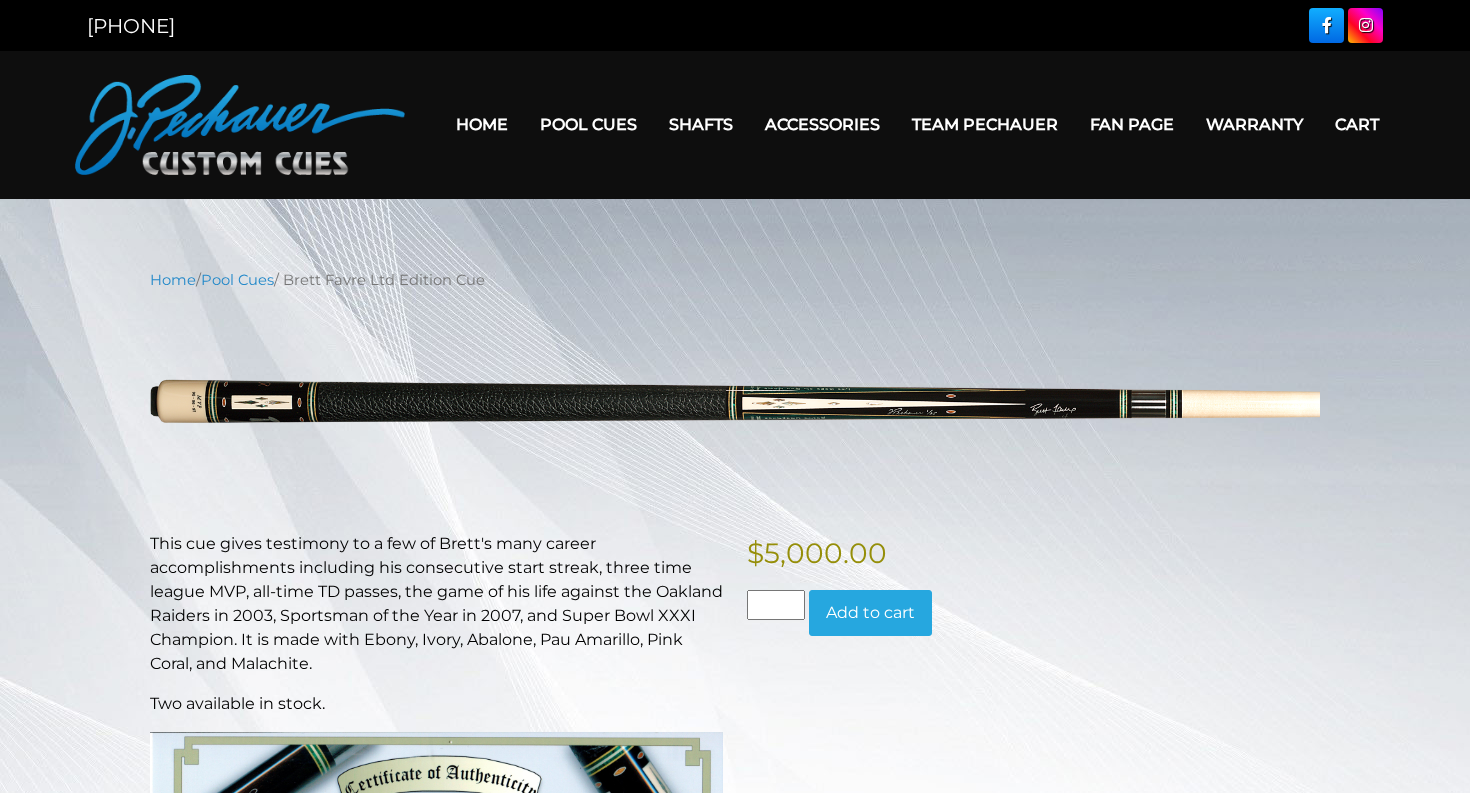 click on "Home" at bounding box center (482, 124) 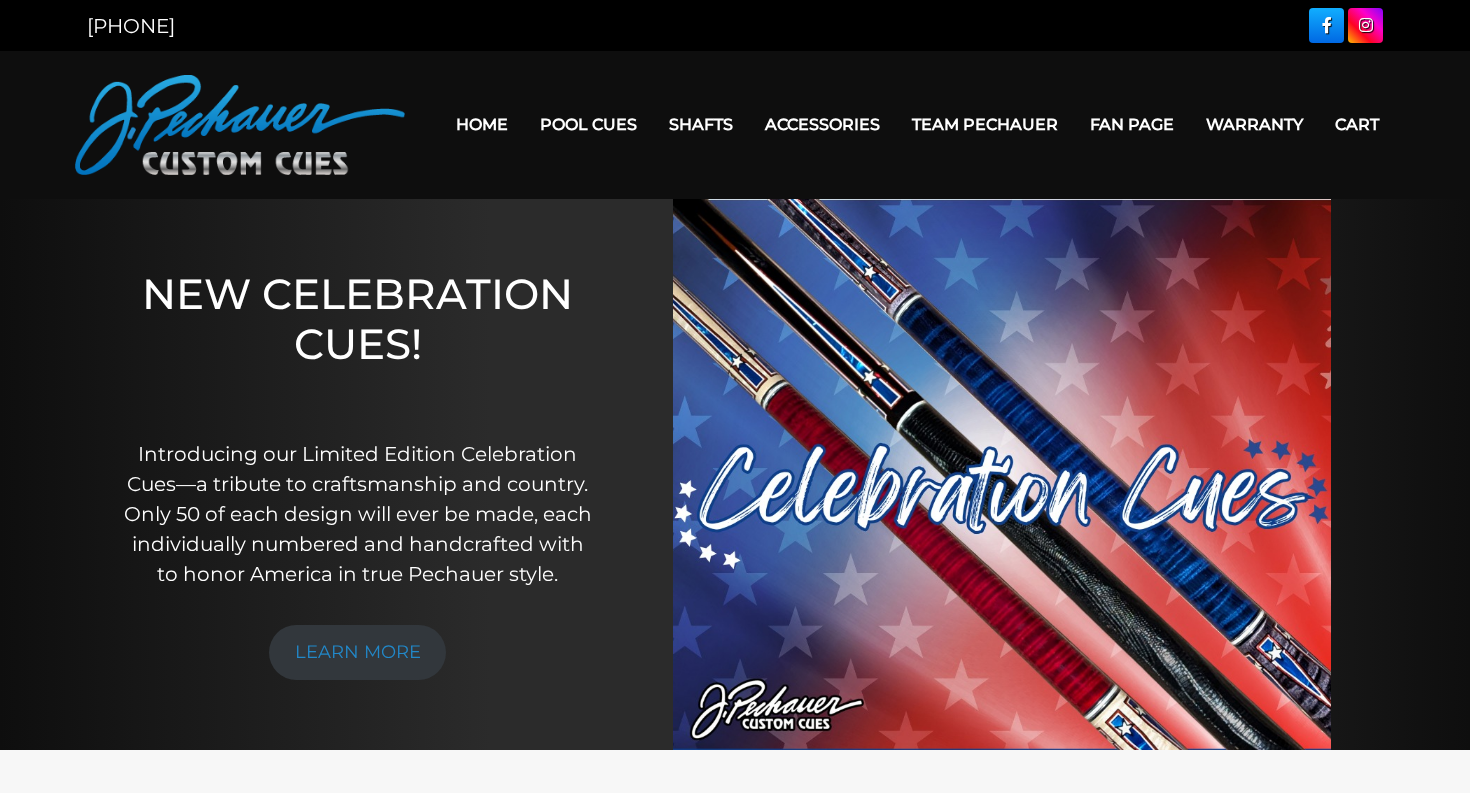 scroll, scrollTop: 0, scrollLeft: 0, axis: both 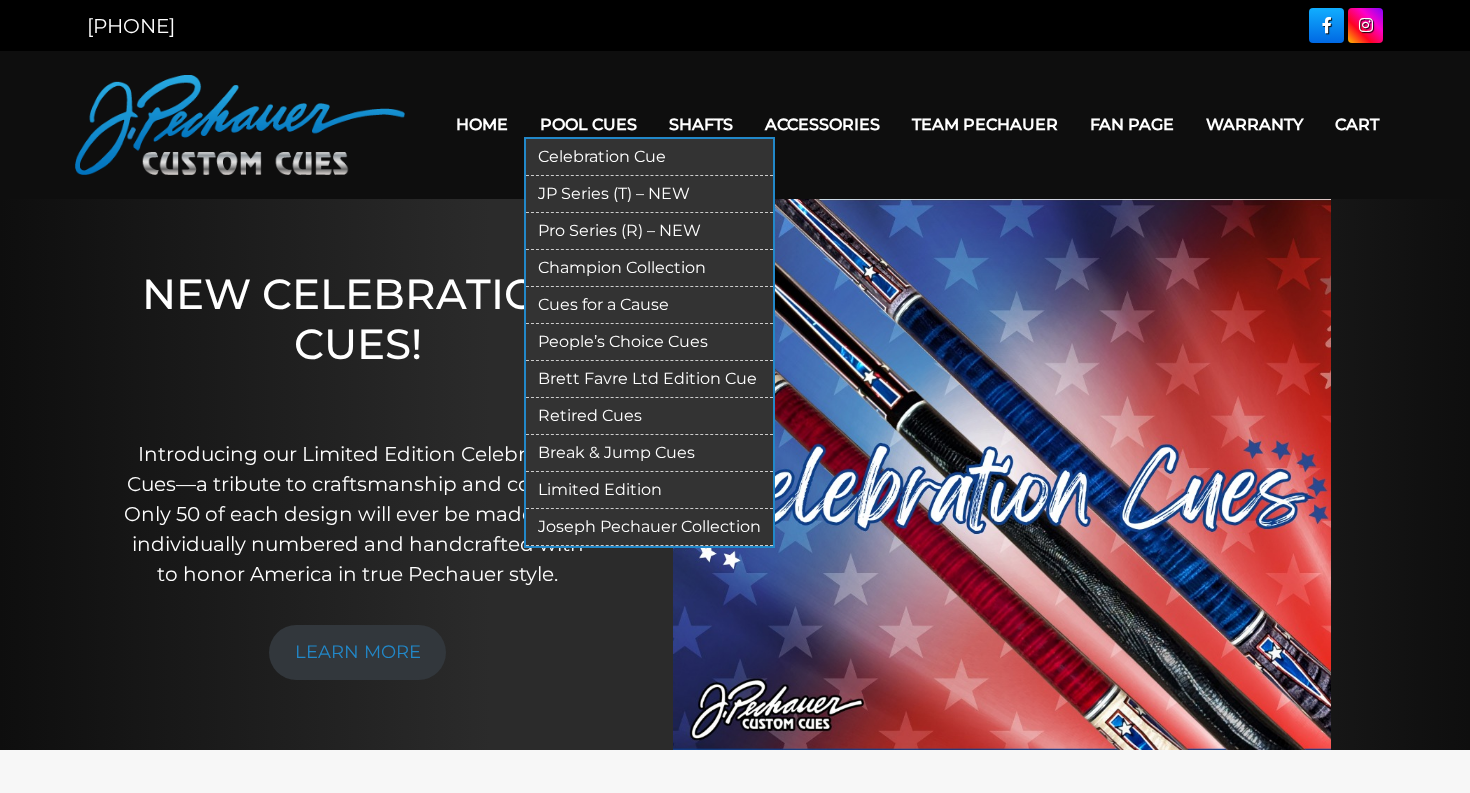 click on "Celebration Cue" at bounding box center (649, 157) 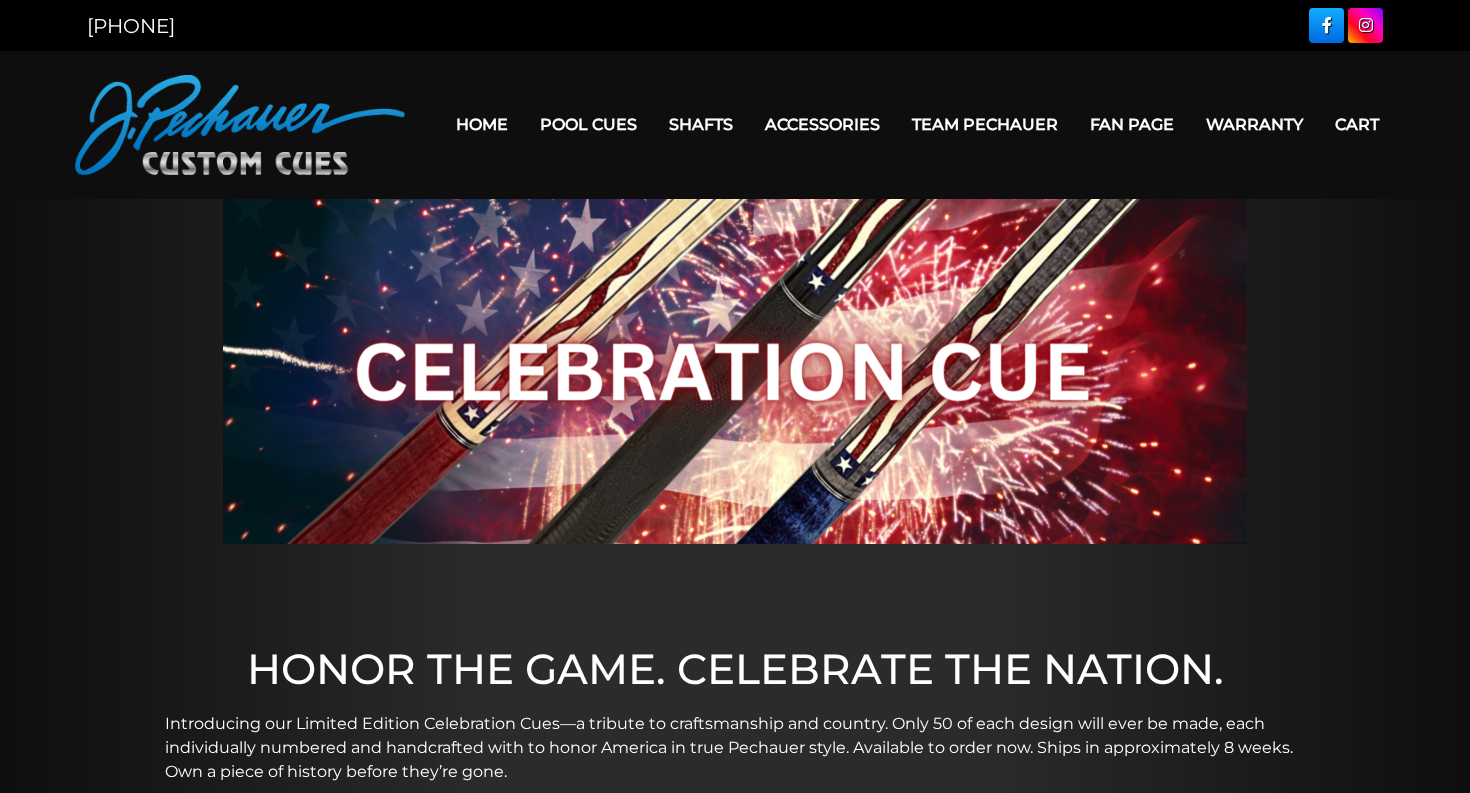 scroll, scrollTop: 0, scrollLeft: 0, axis: both 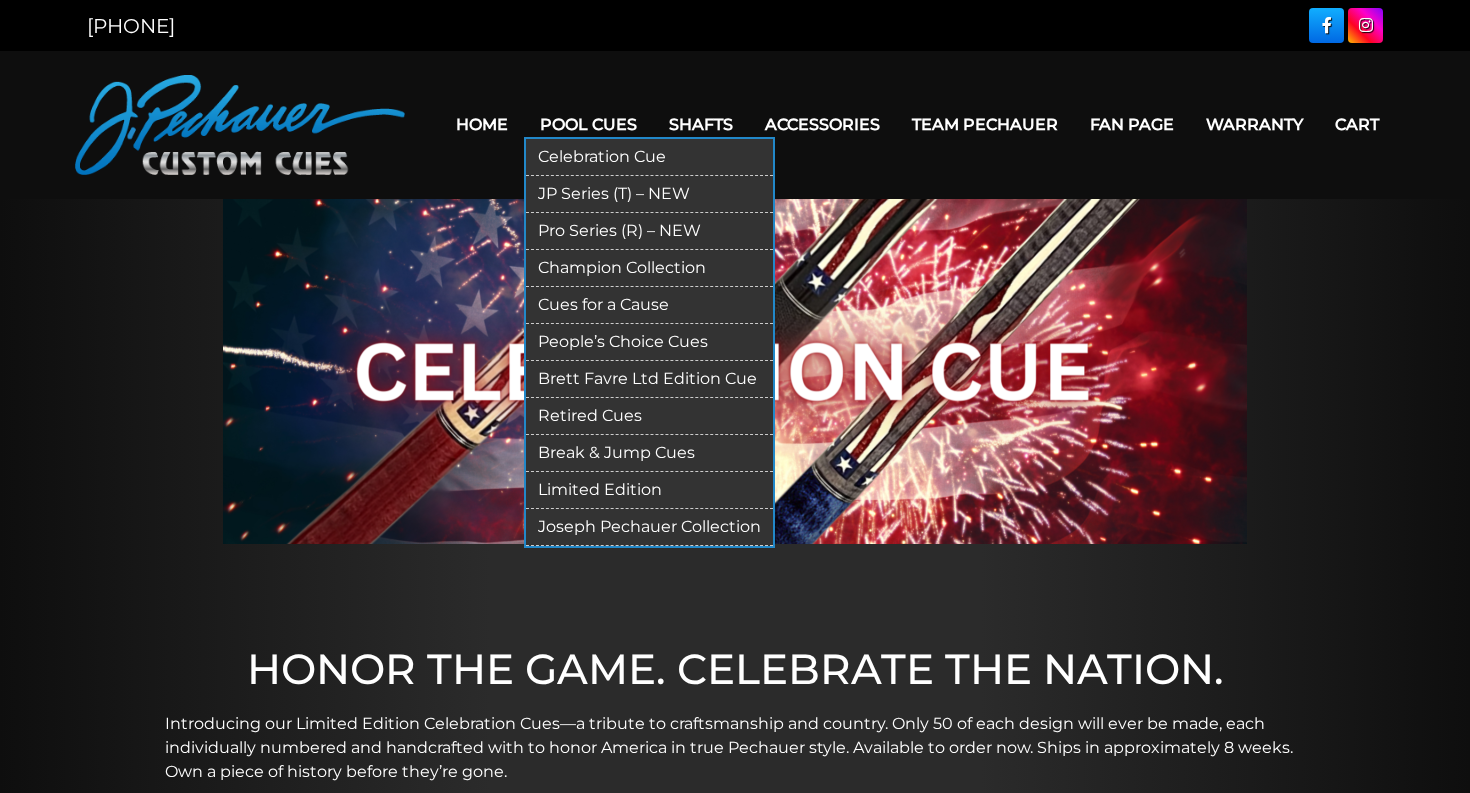 click on "JP Series (T) – NEW" at bounding box center (649, 194) 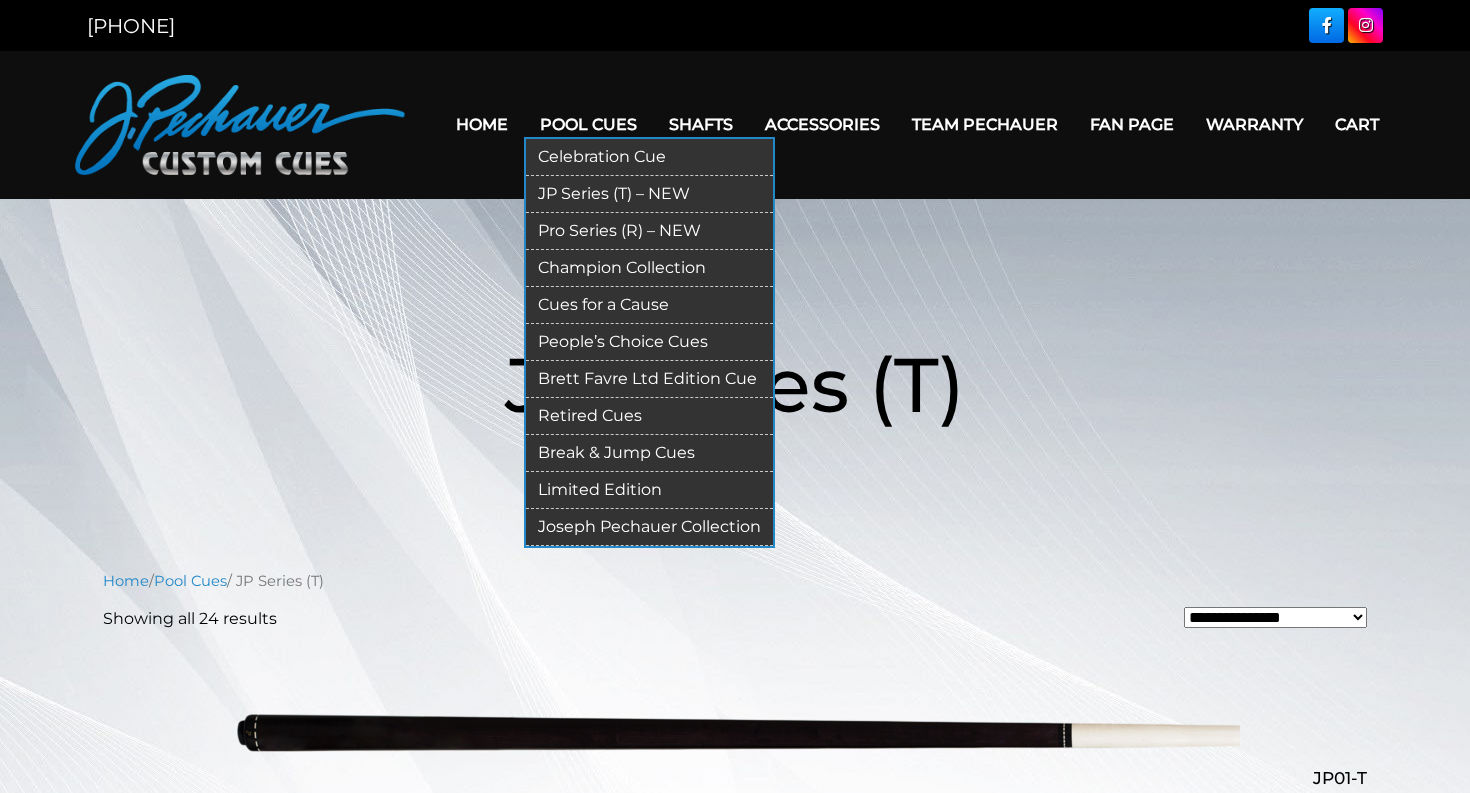 scroll, scrollTop: 0, scrollLeft: 0, axis: both 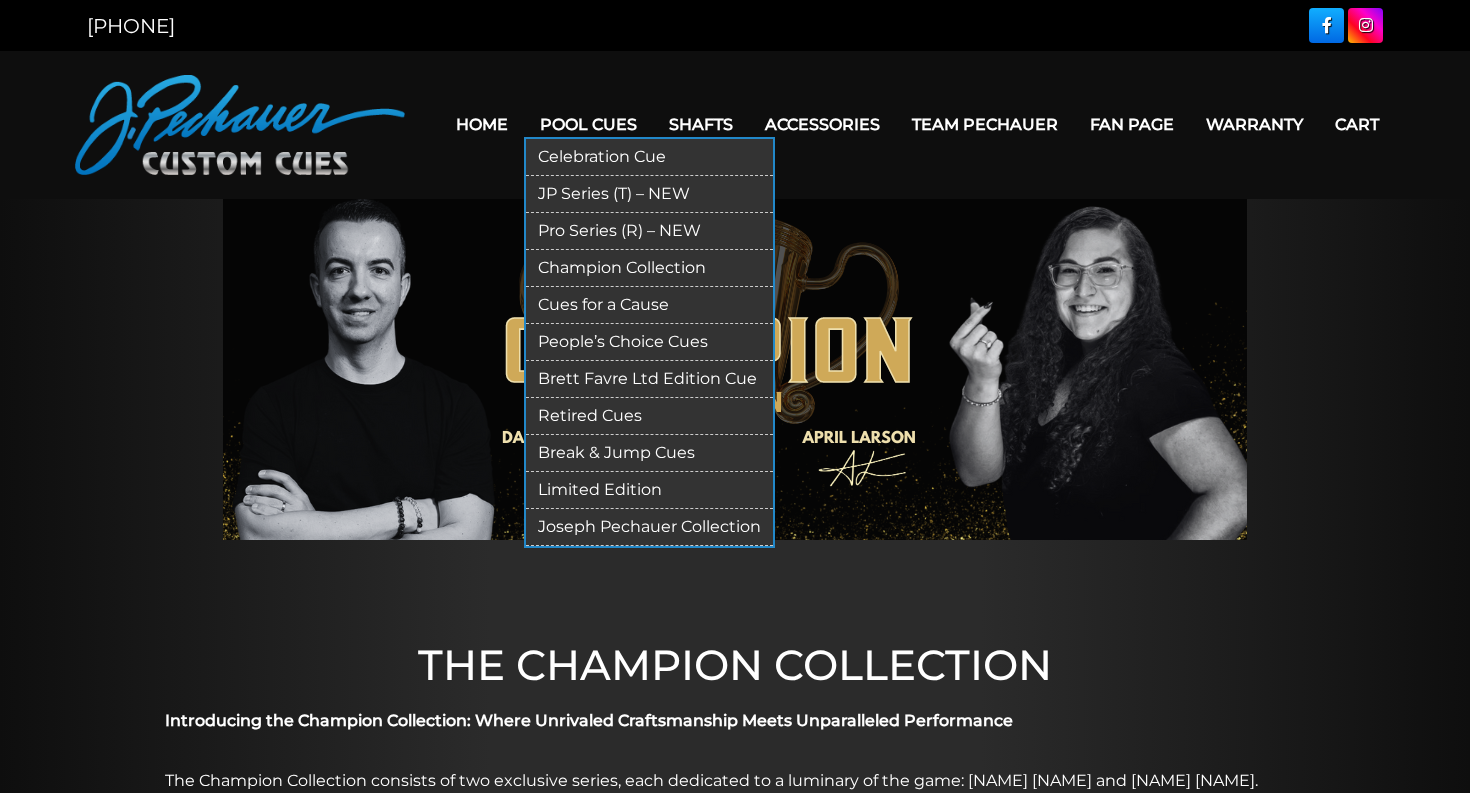 click on "People’s Choice Cues" at bounding box center (649, 342) 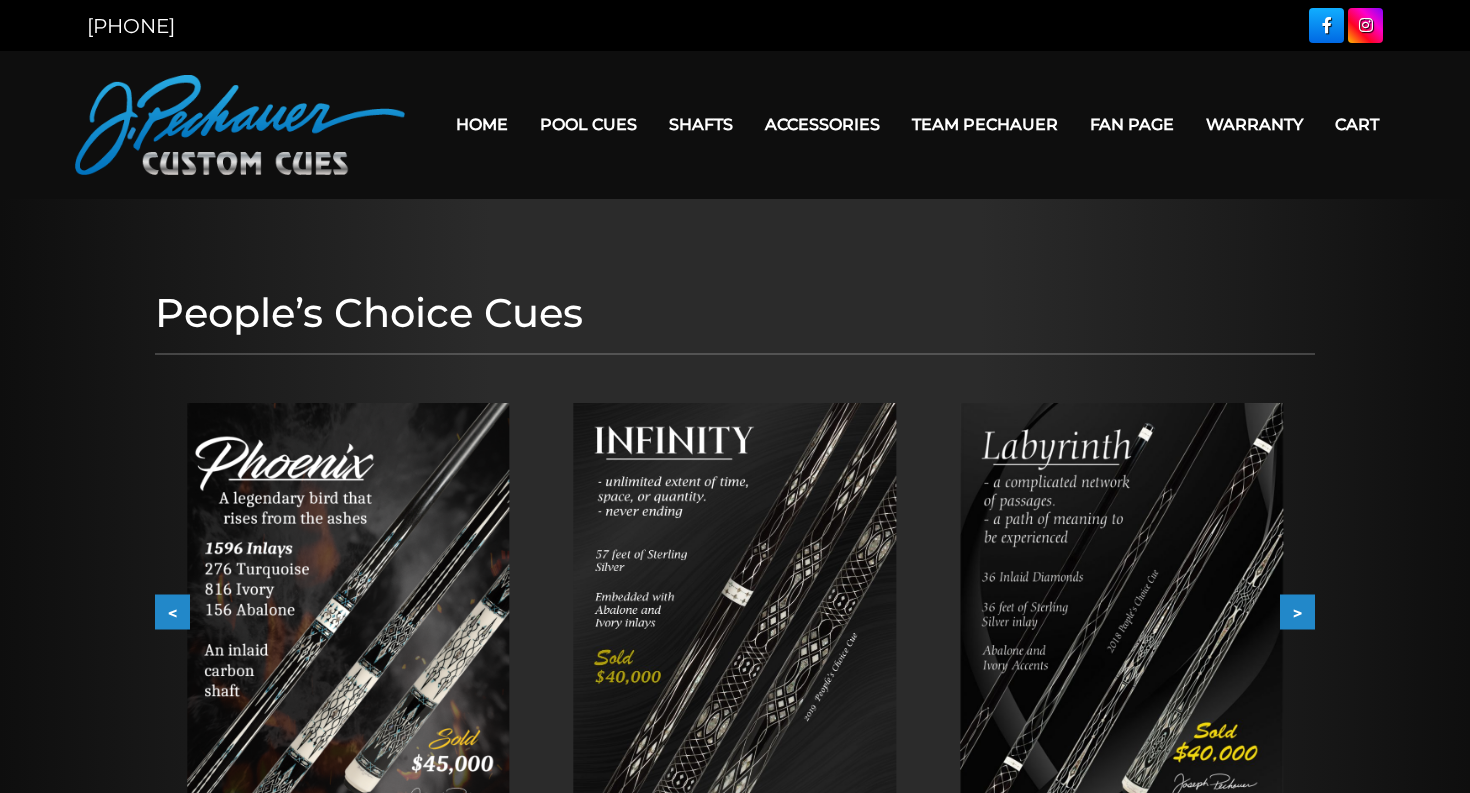 scroll, scrollTop: 0, scrollLeft: 0, axis: both 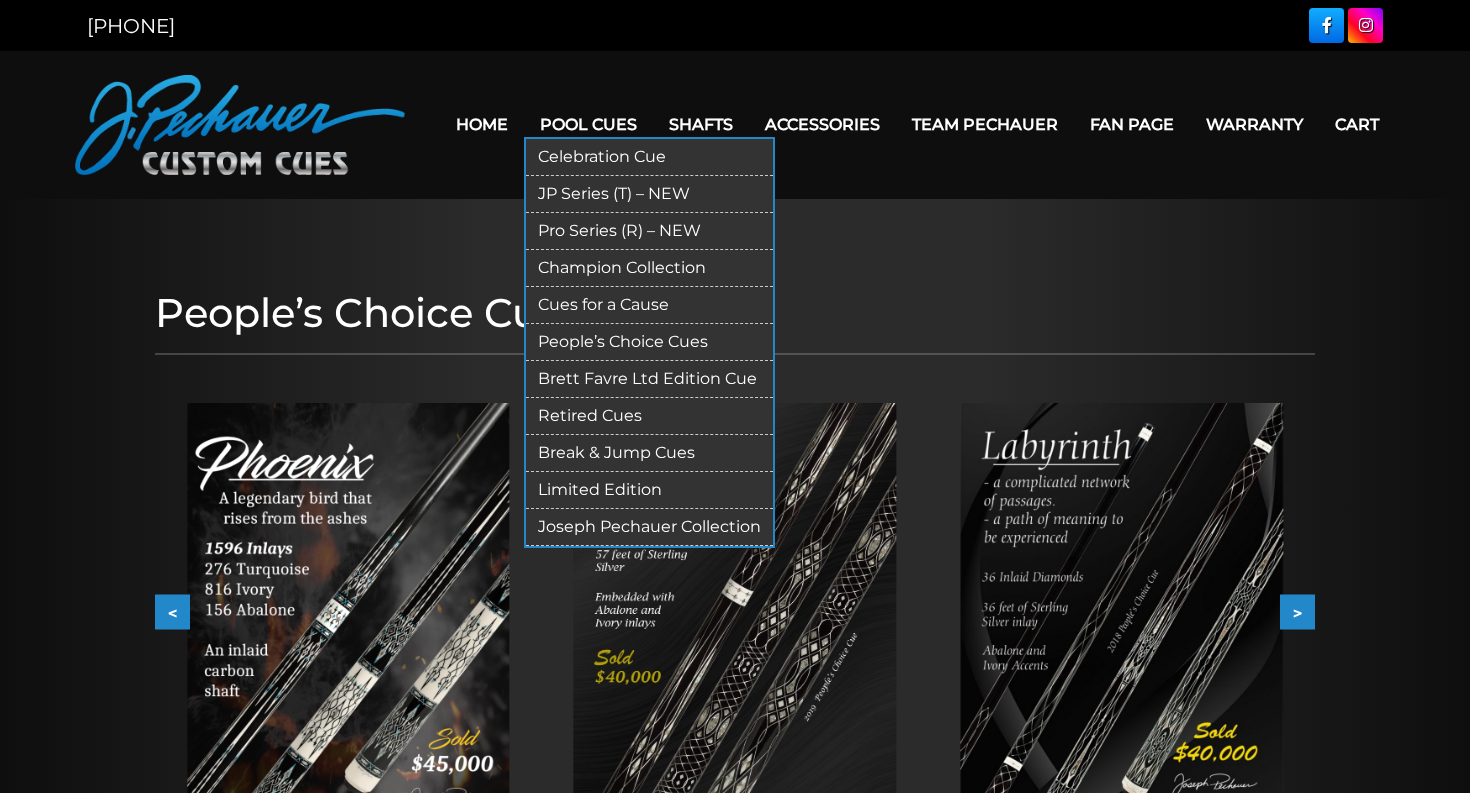 click on "Cues for a Cause" at bounding box center (649, 305) 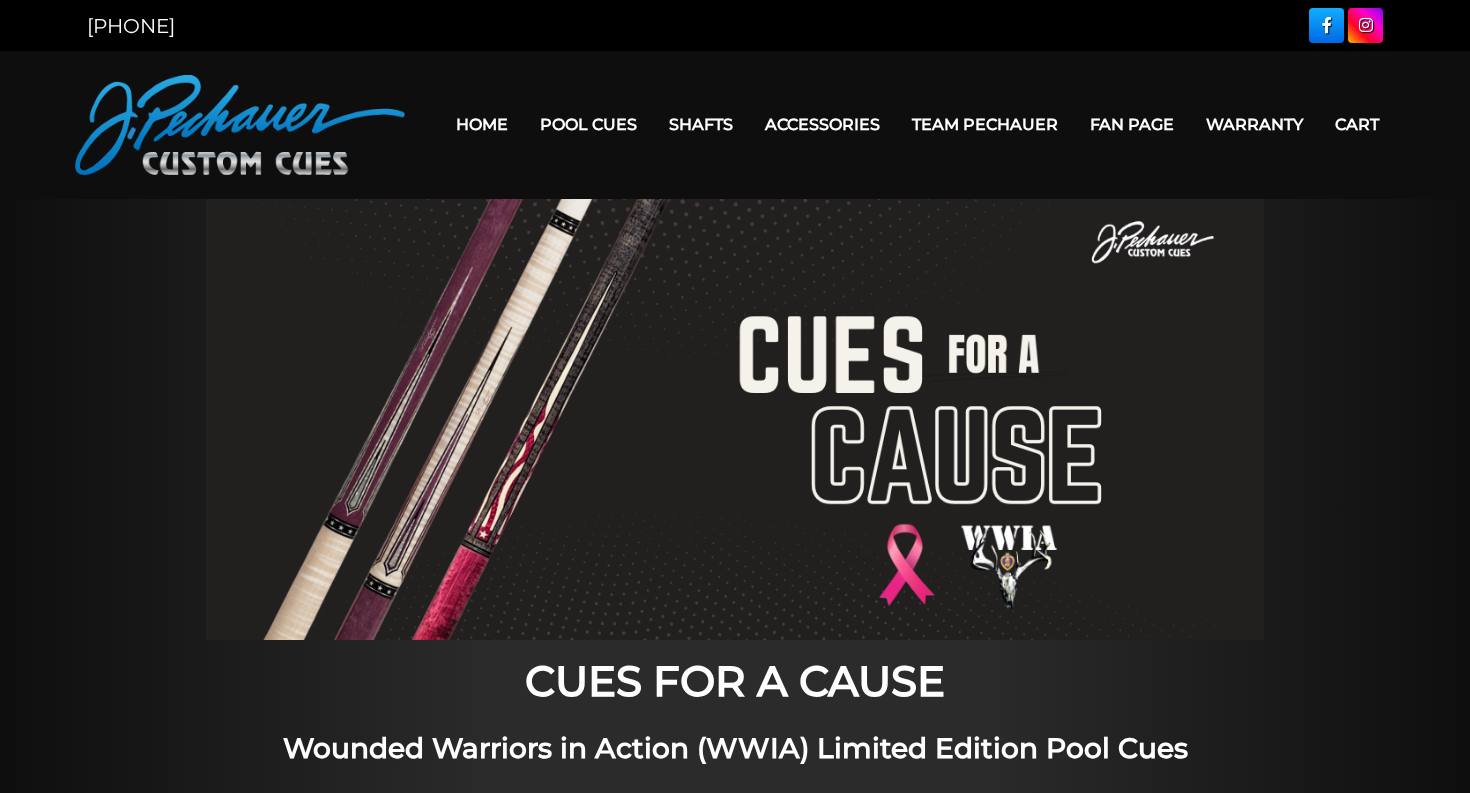 scroll, scrollTop: 0, scrollLeft: 0, axis: both 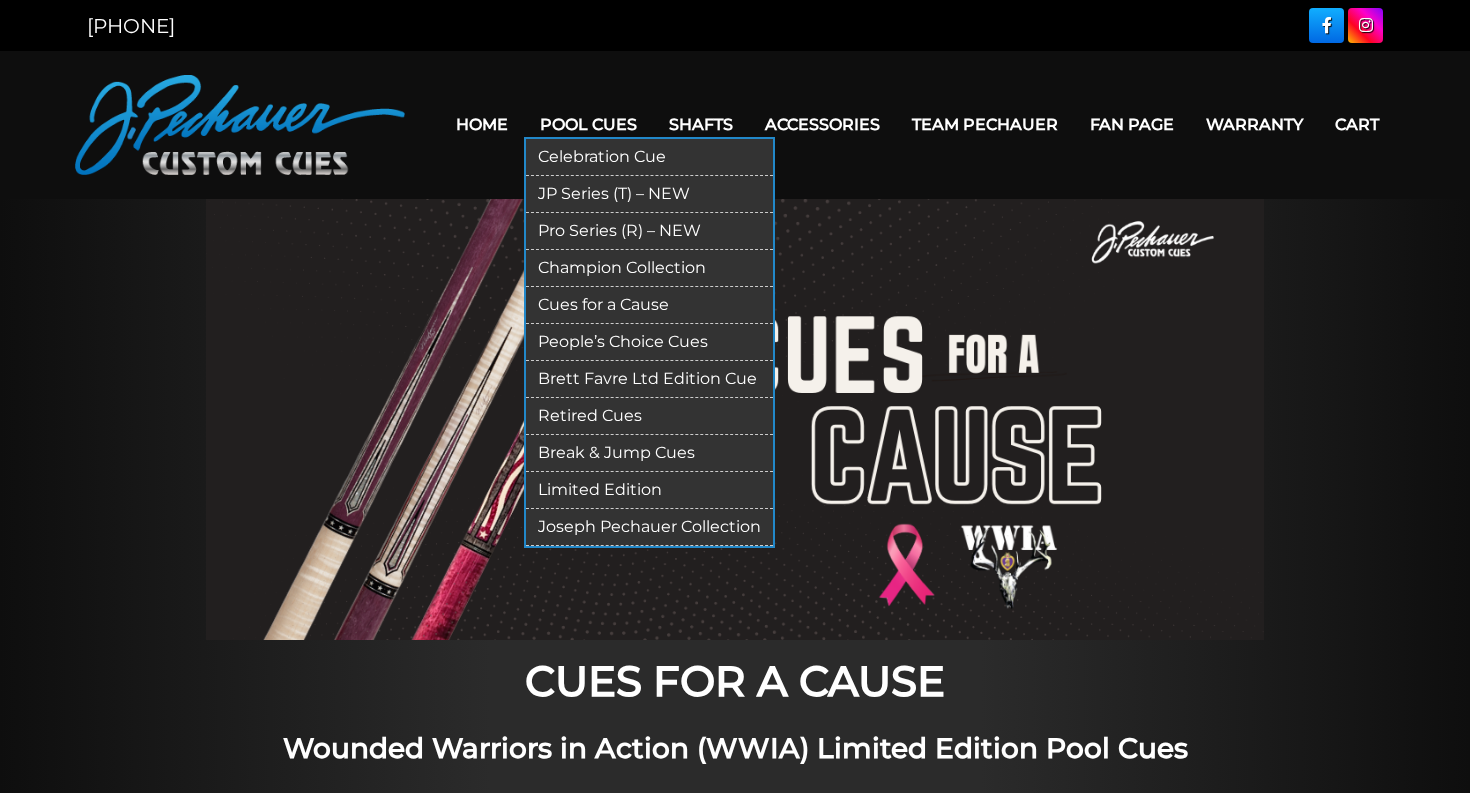 click on "Pro Series (R) – NEW" at bounding box center (649, 231) 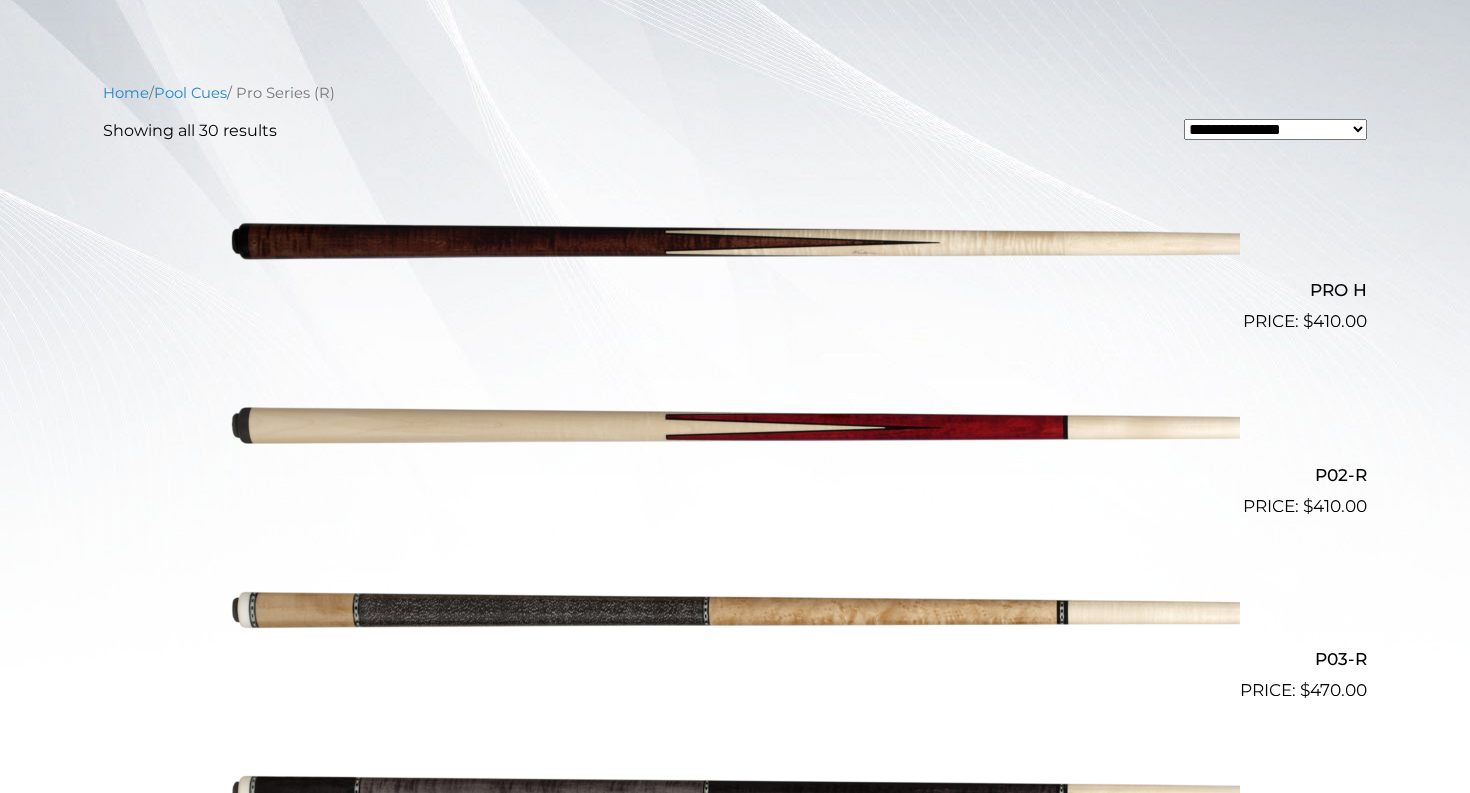 scroll, scrollTop: 491, scrollLeft: 0, axis: vertical 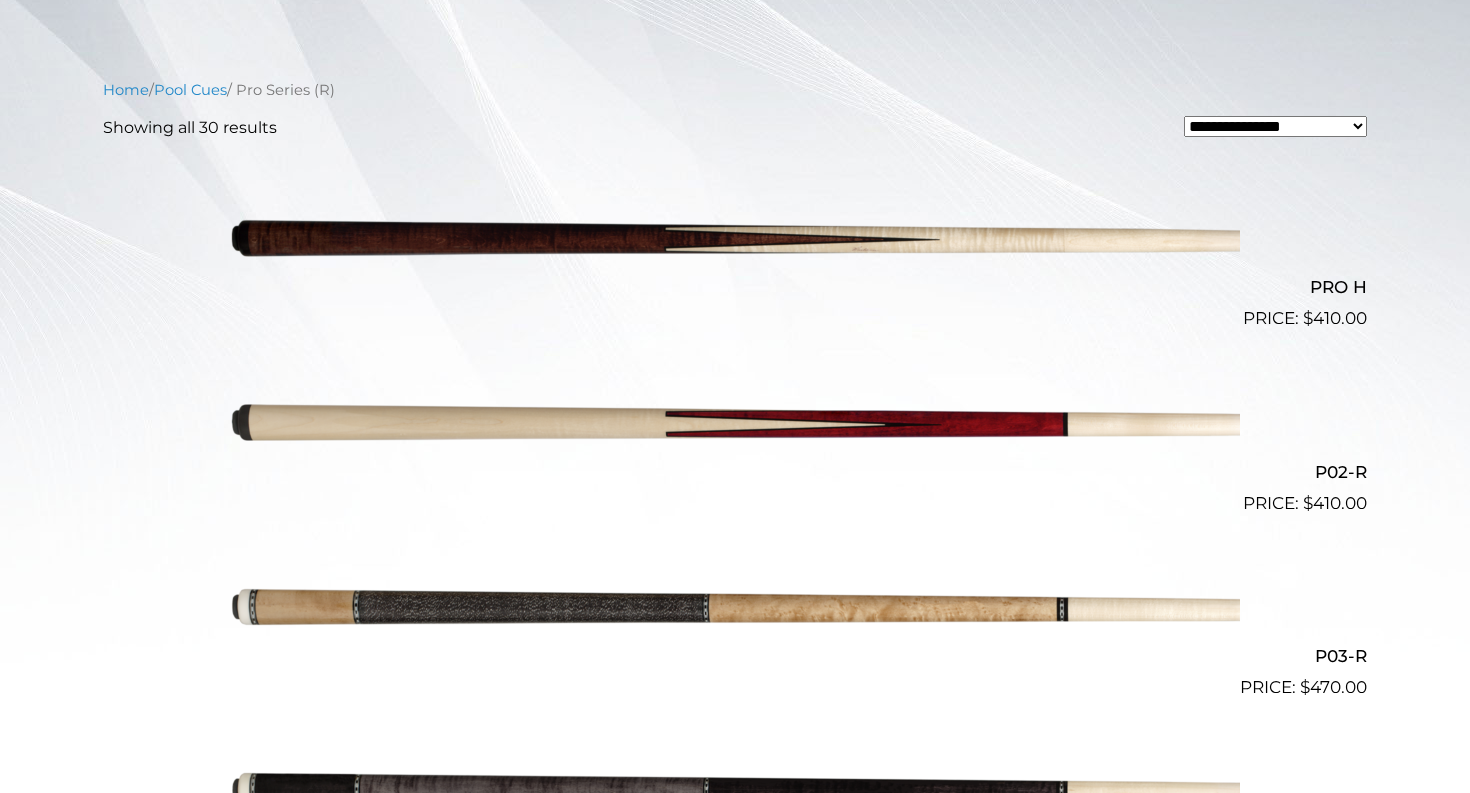 click at bounding box center [735, 240] 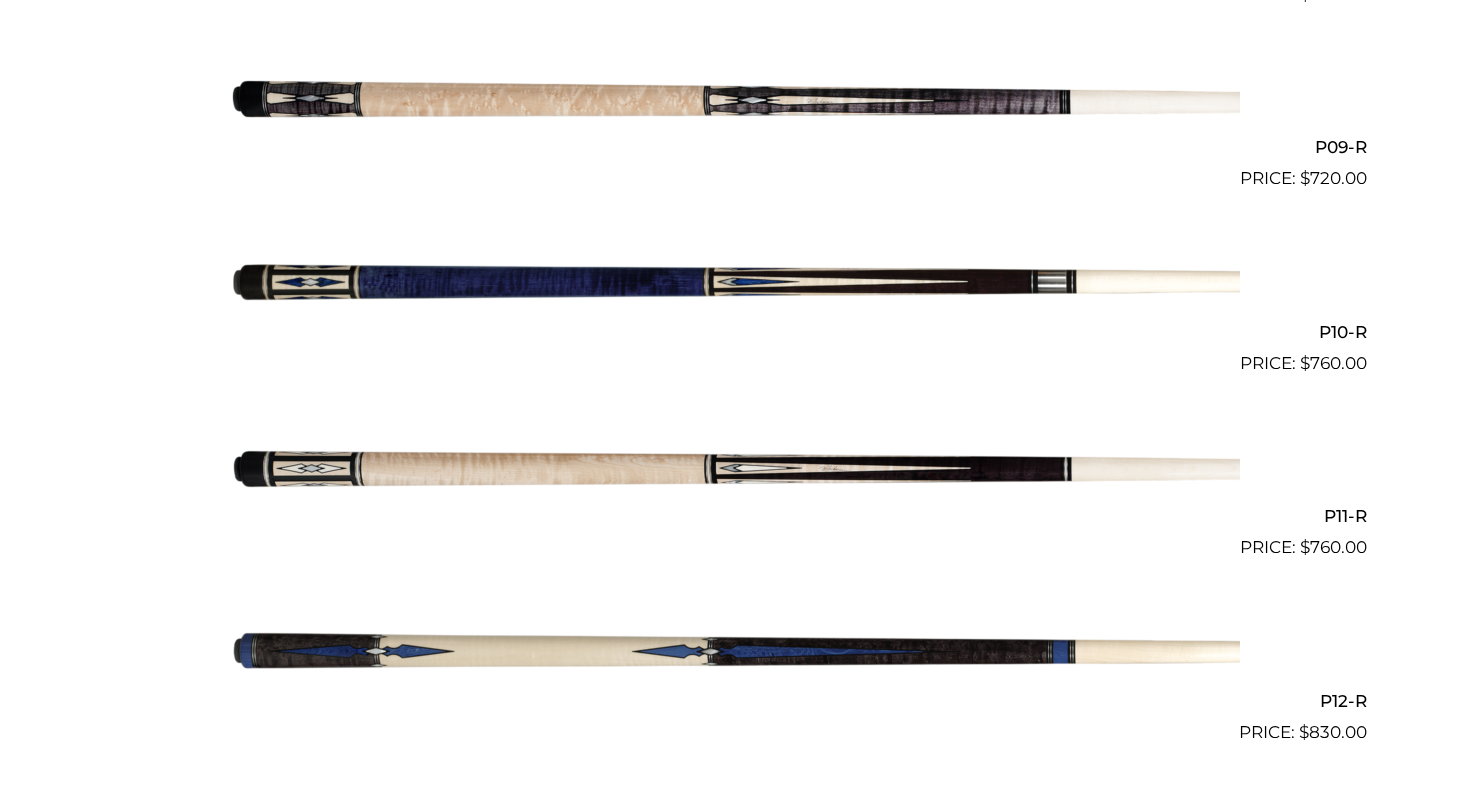scroll, scrollTop: 2108, scrollLeft: 0, axis: vertical 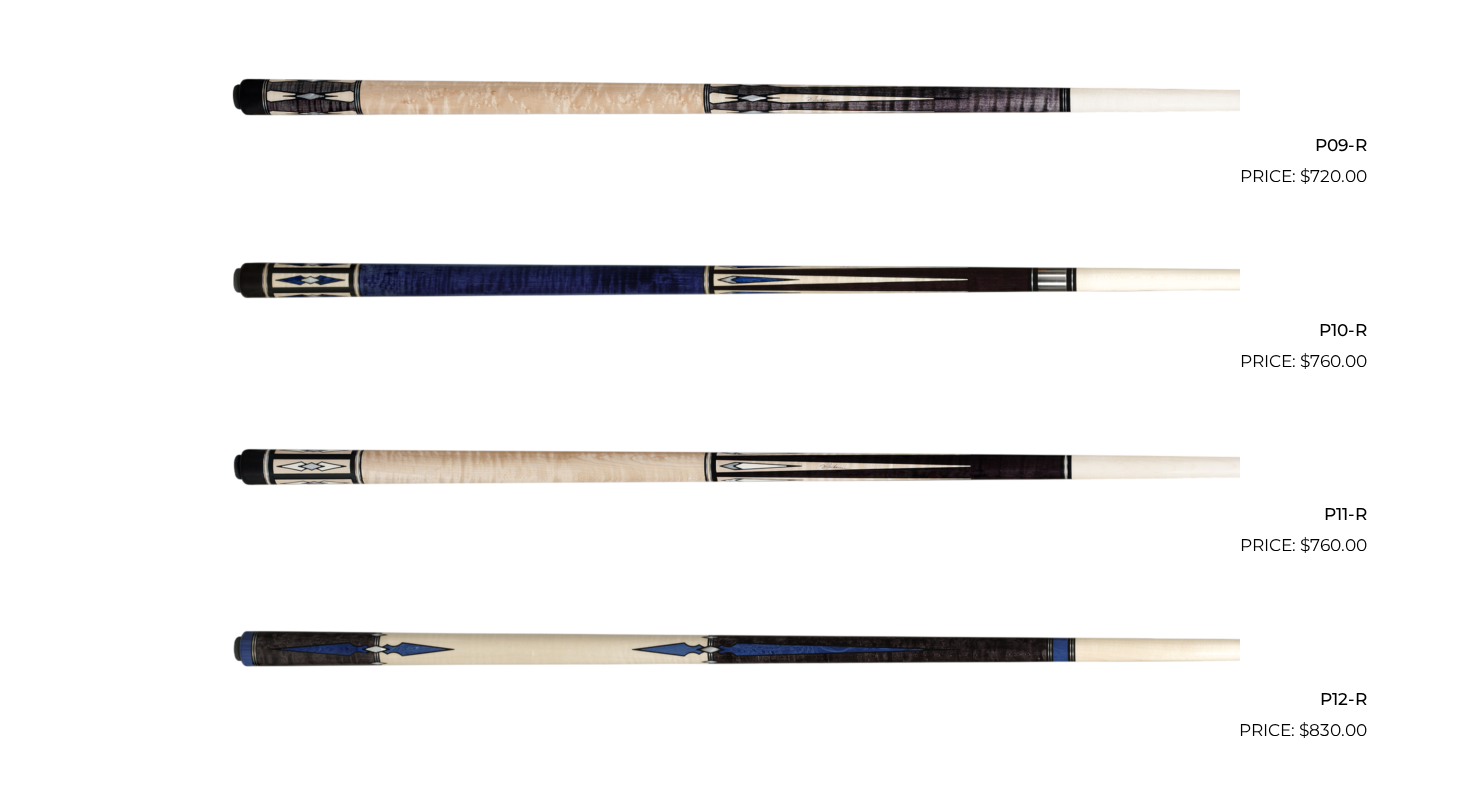 click at bounding box center (735, 282) 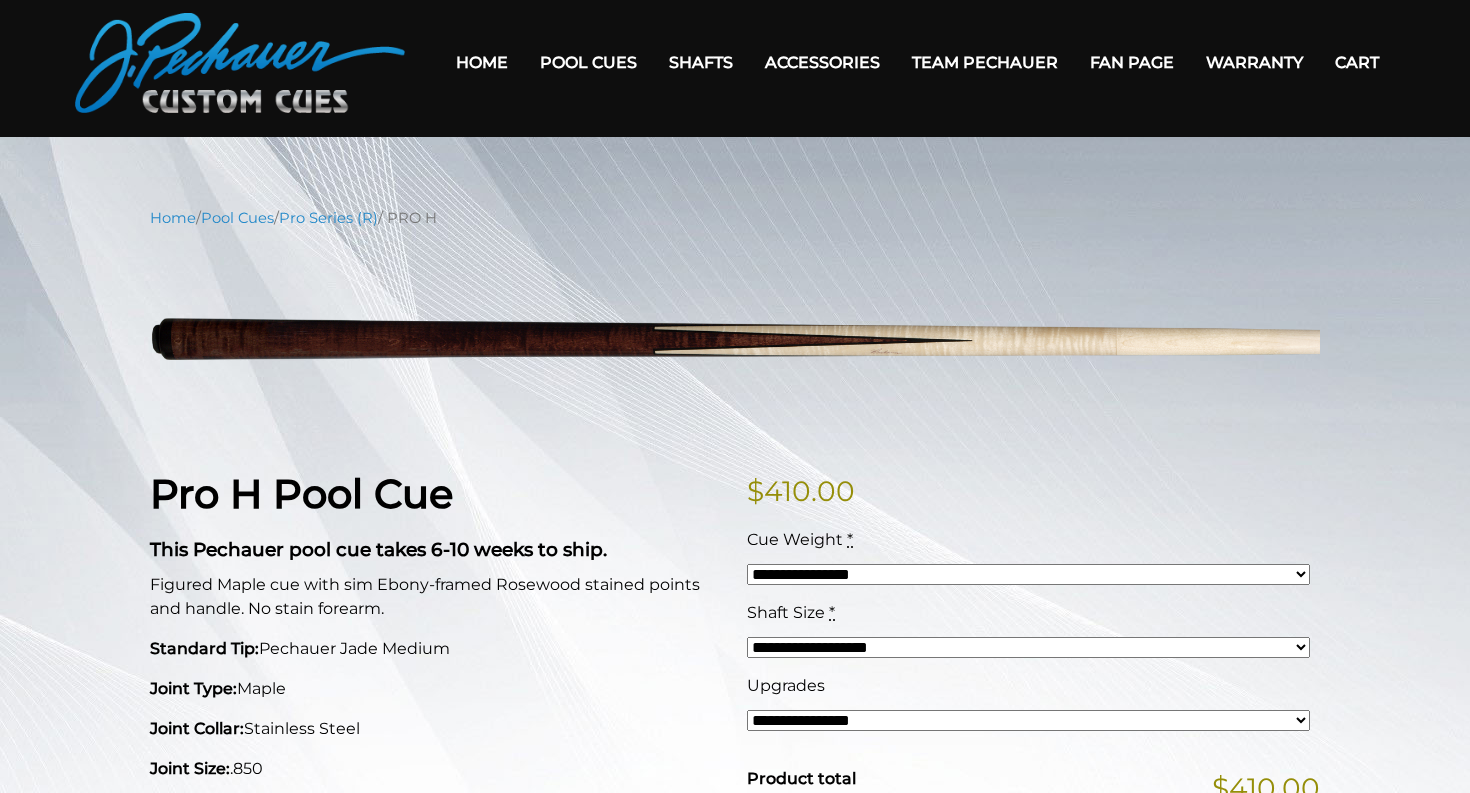 scroll, scrollTop: 68, scrollLeft: 0, axis: vertical 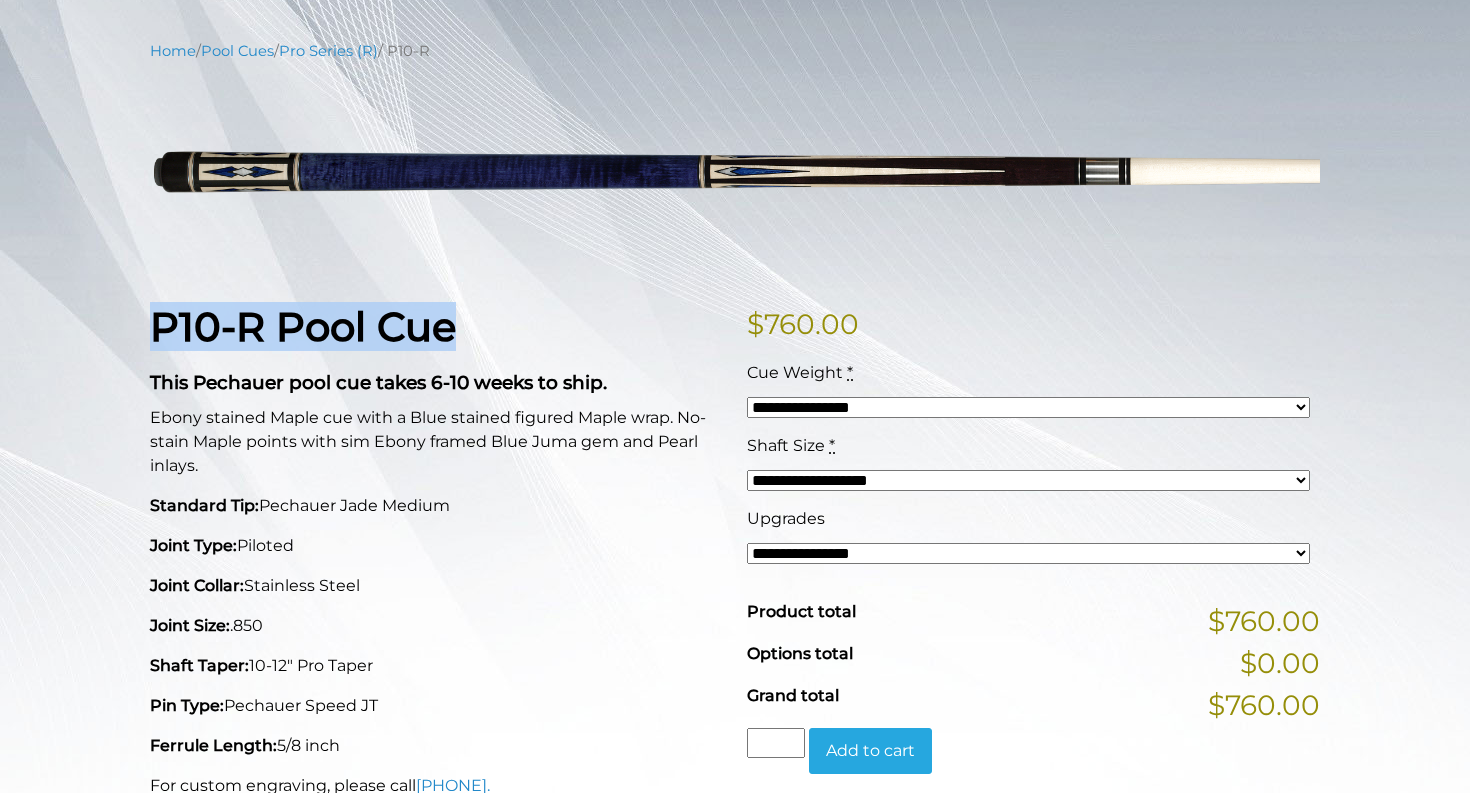 drag, startPoint x: 486, startPoint y: 331, endPoint x: 151, endPoint y: 329, distance: 335.00598 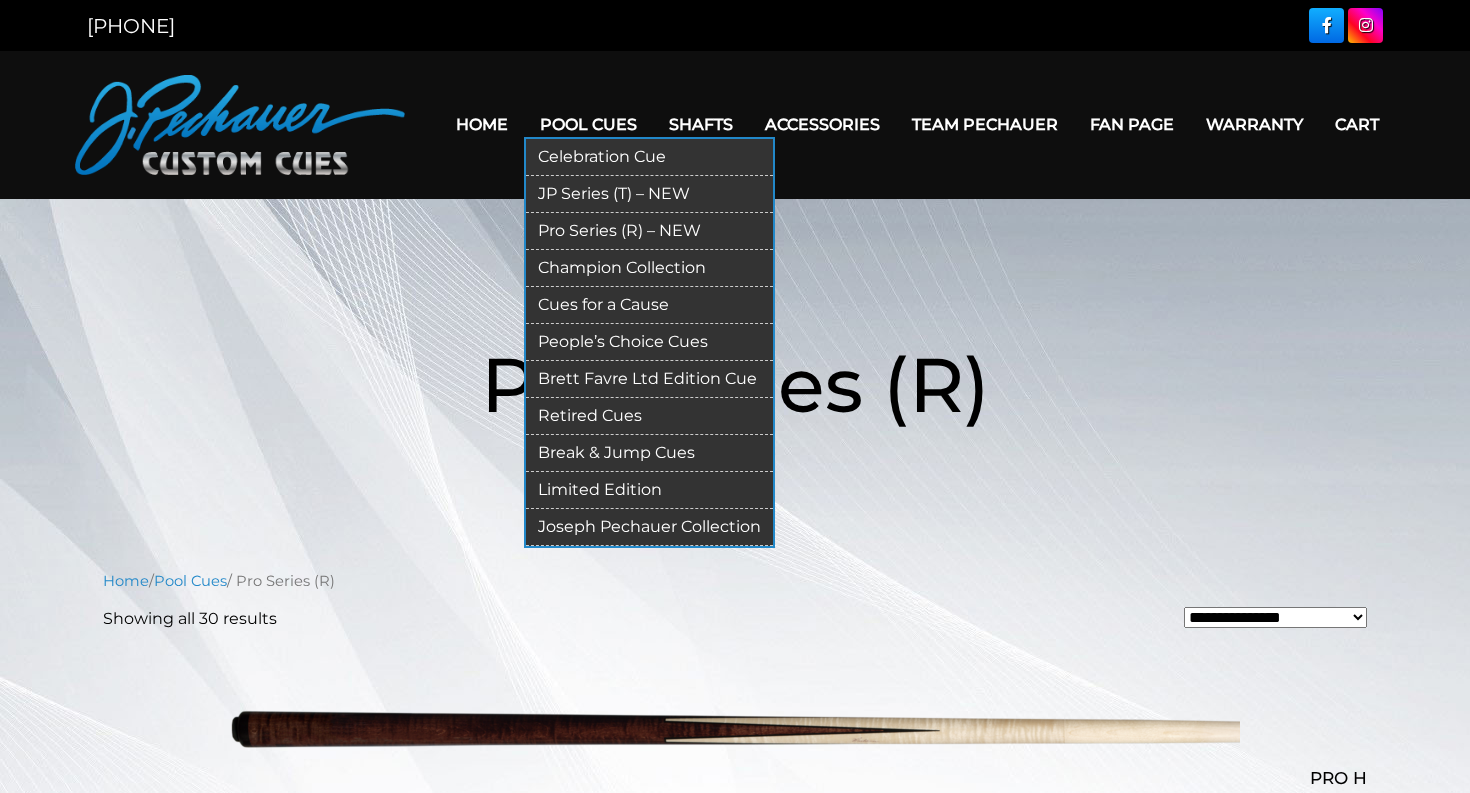 scroll, scrollTop: 0, scrollLeft: 0, axis: both 